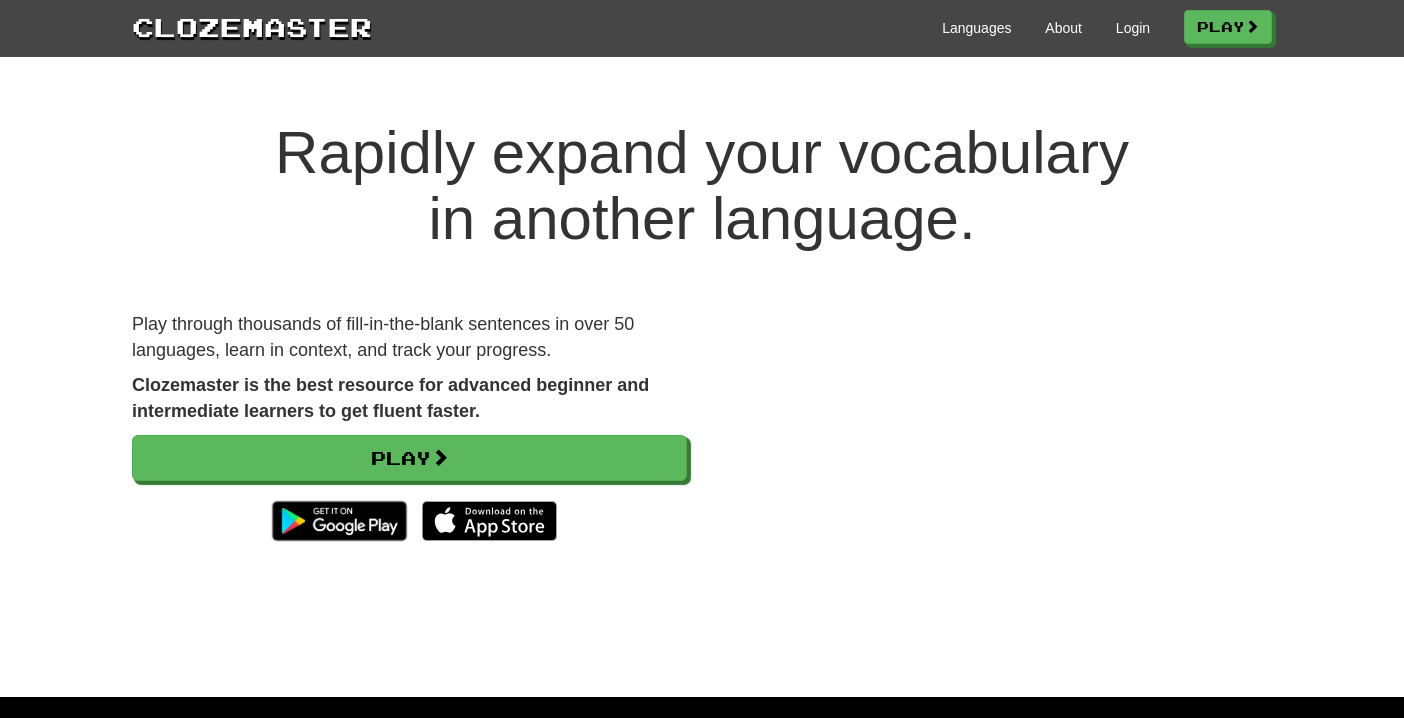 scroll, scrollTop: 0, scrollLeft: 0, axis: both 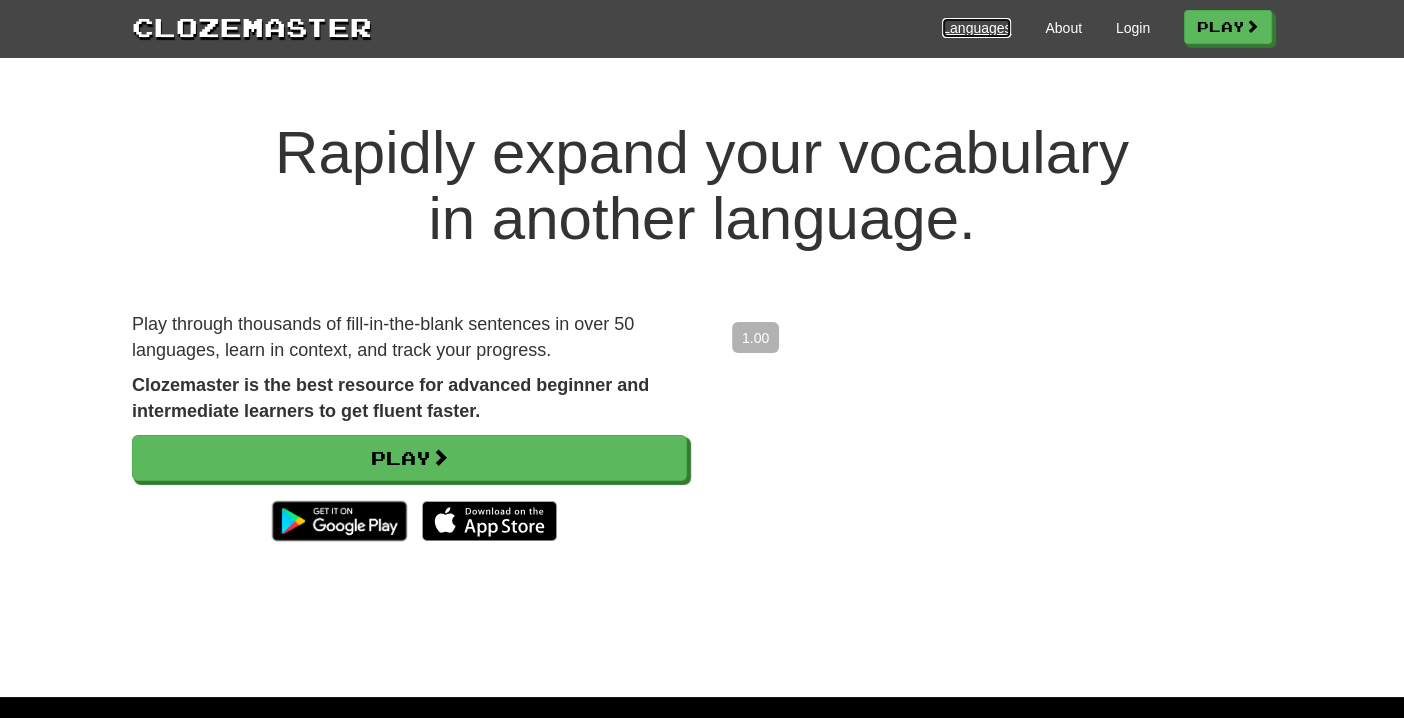click on "Languages" at bounding box center [976, 28] 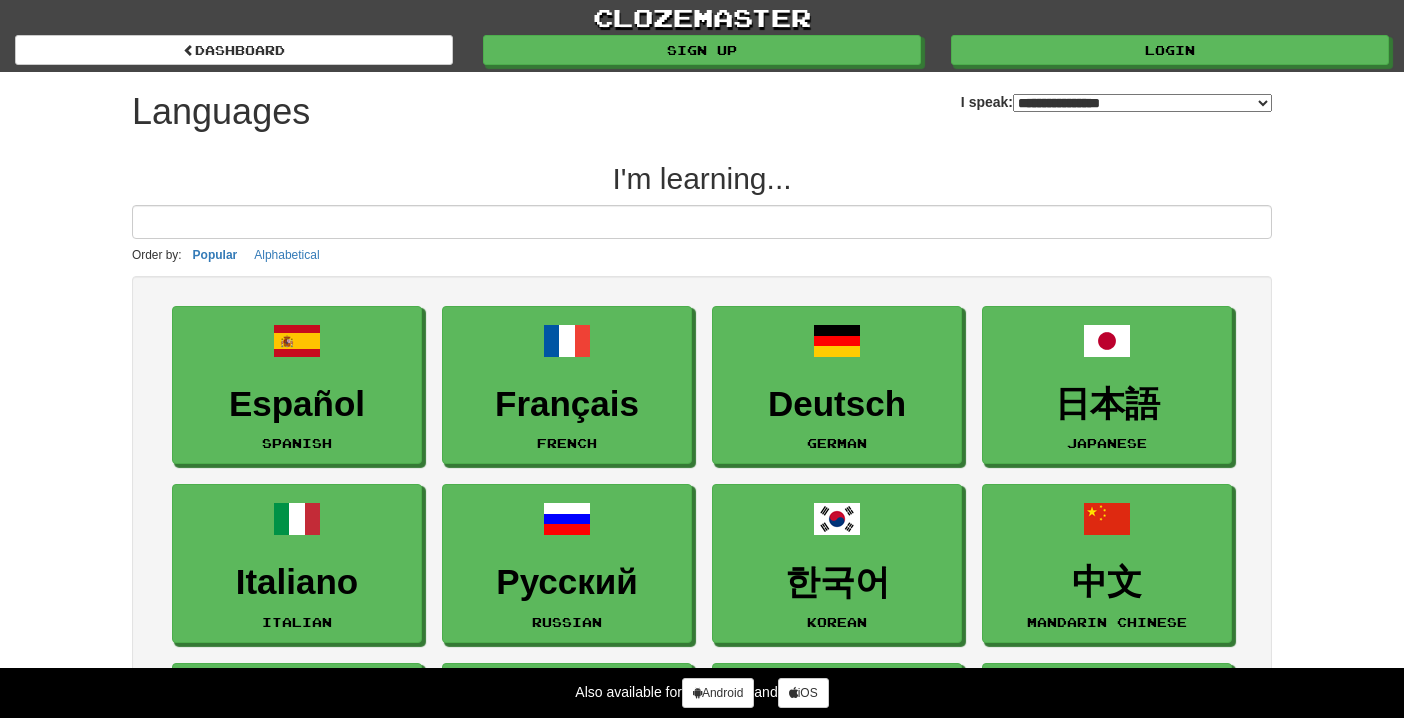 select on "*******" 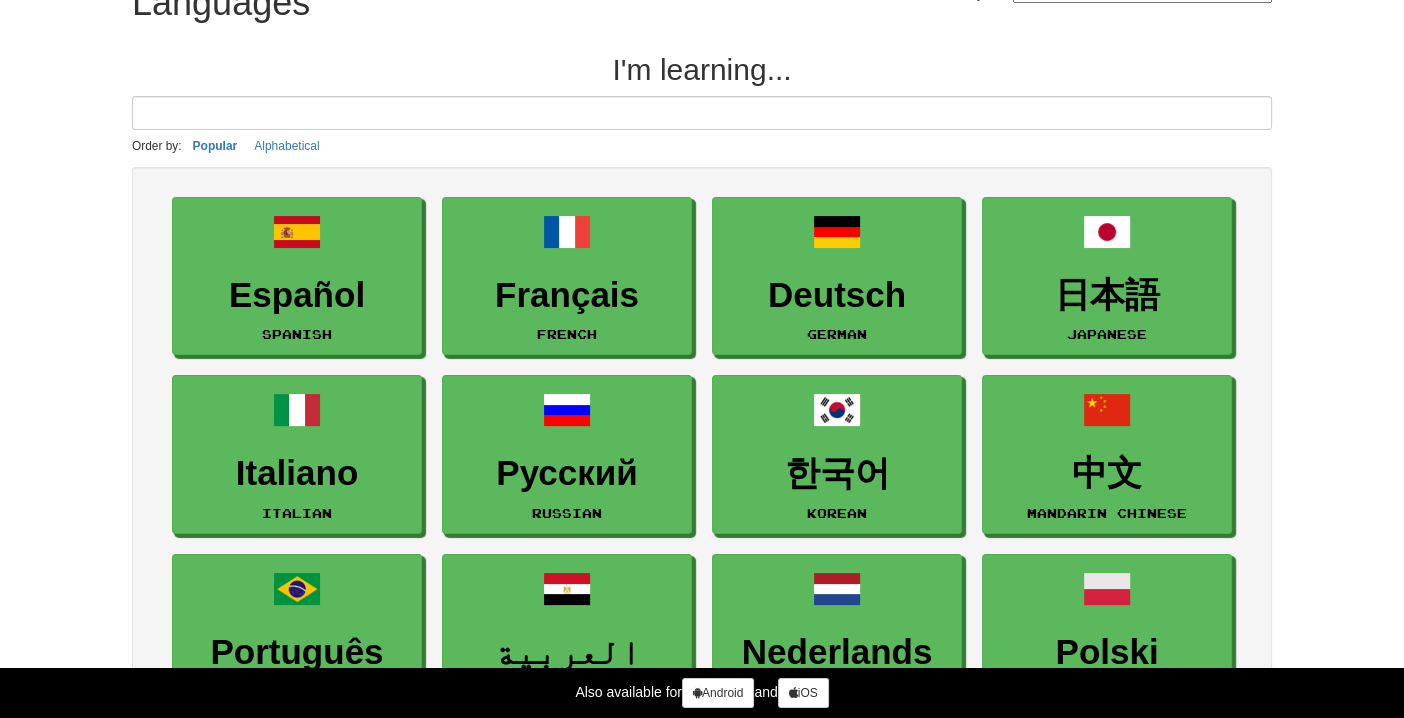 scroll, scrollTop: 0, scrollLeft: 0, axis: both 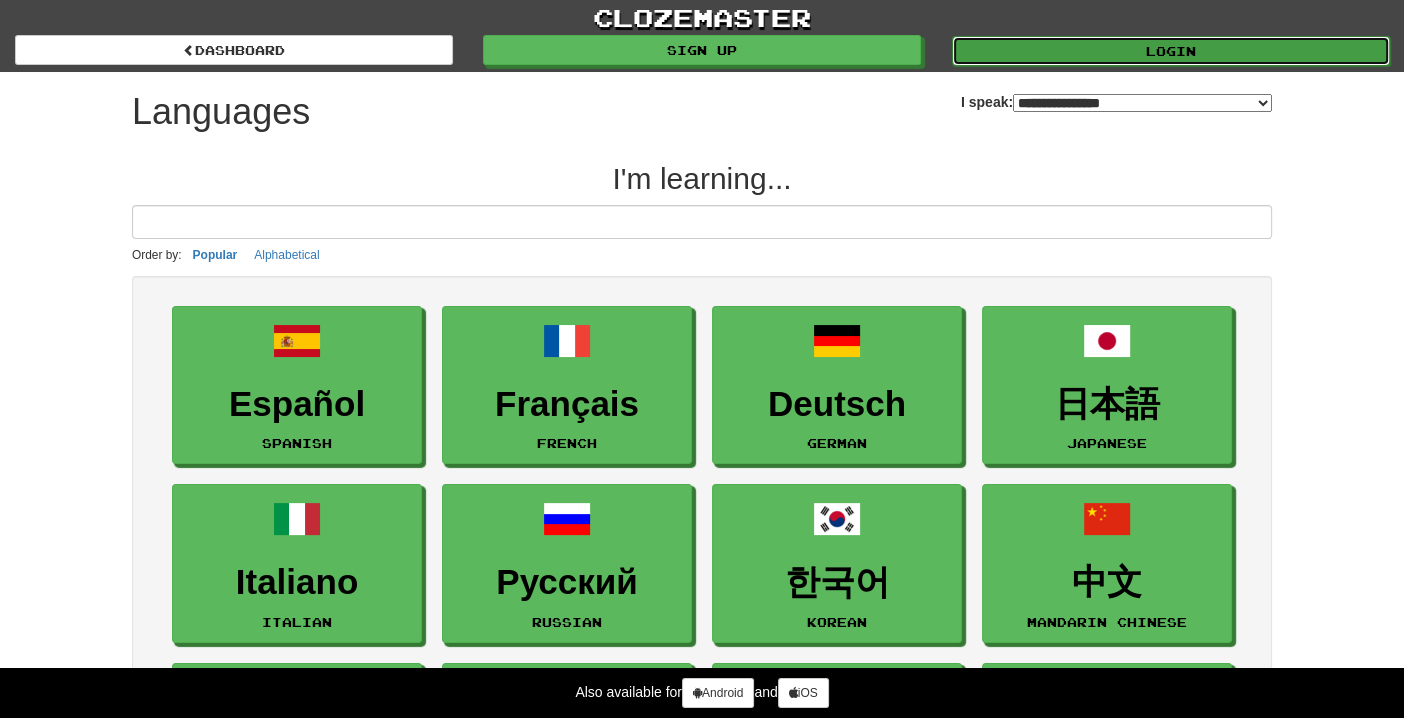 click on "Login" at bounding box center [1171, 51] 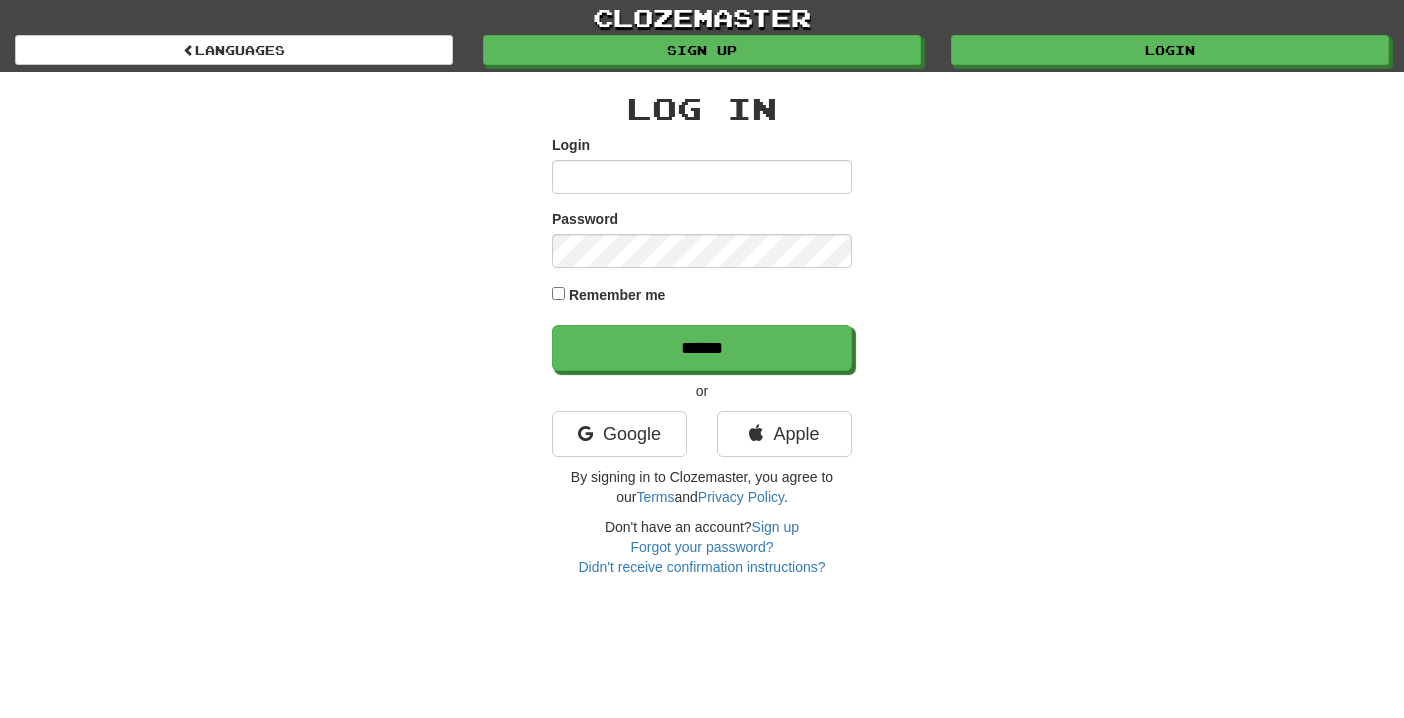 scroll, scrollTop: 0, scrollLeft: 0, axis: both 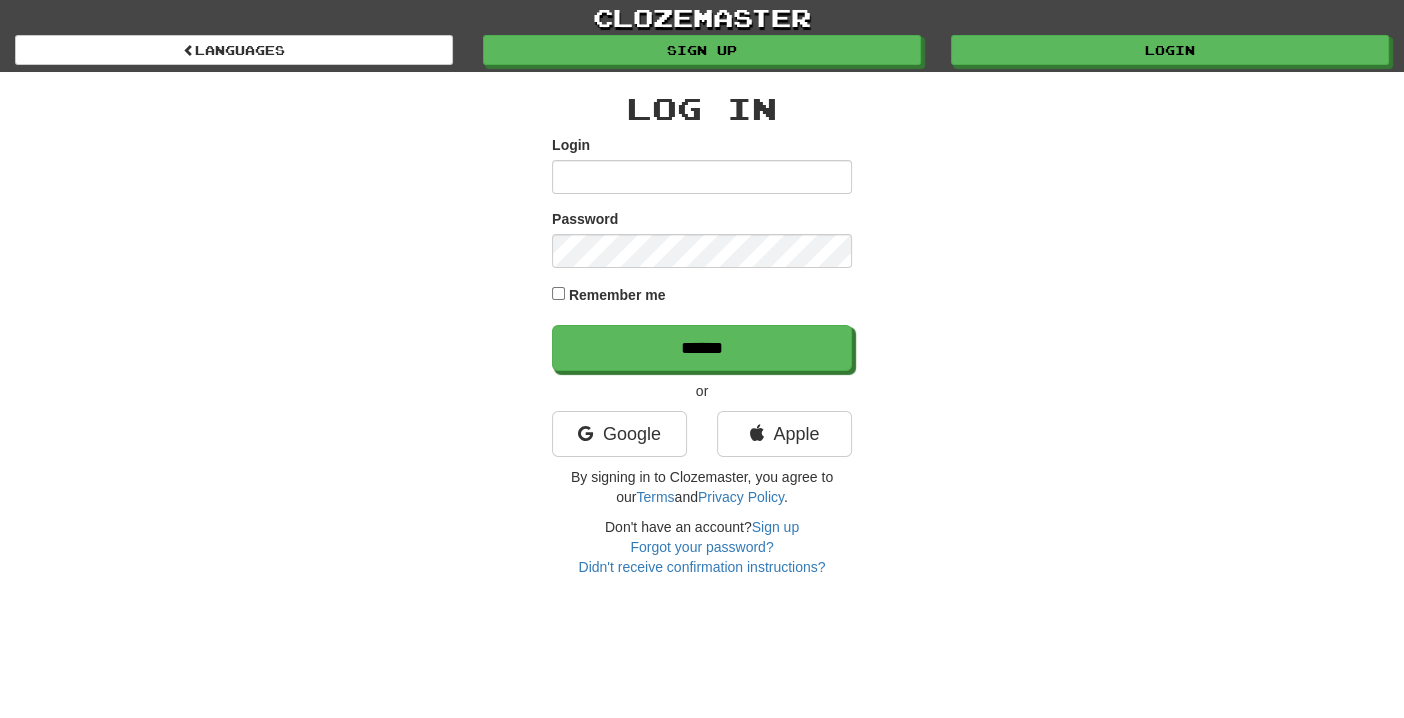 click on "Log In
Login
Password
Remember me
******
or
Google
Apple
By signing in to Clozemaster, you agree to our  Terms  and  Privacy Policy .
Don't have an account?  Sign up
Forgot your password?
Didn't receive confirmation instructions?" at bounding box center (702, 334) 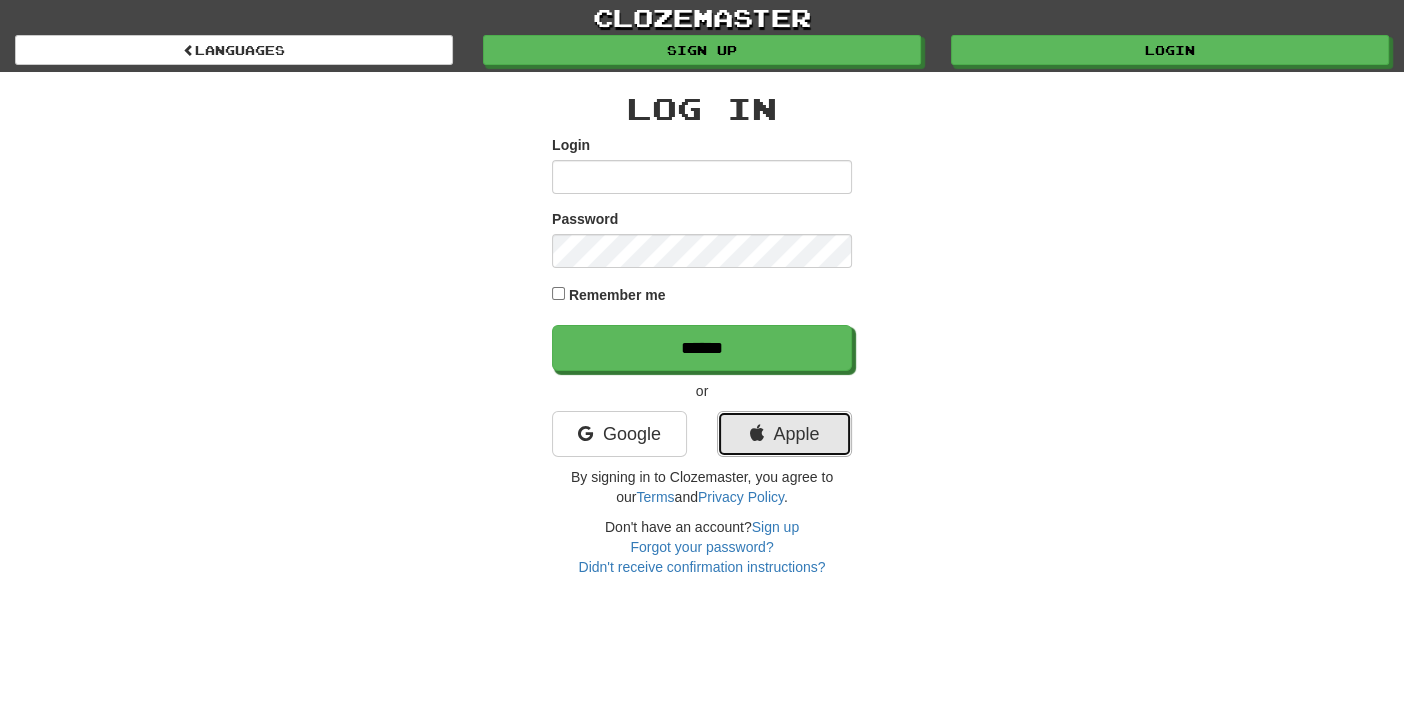 click on "Apple" at bounding box center [784, 434] 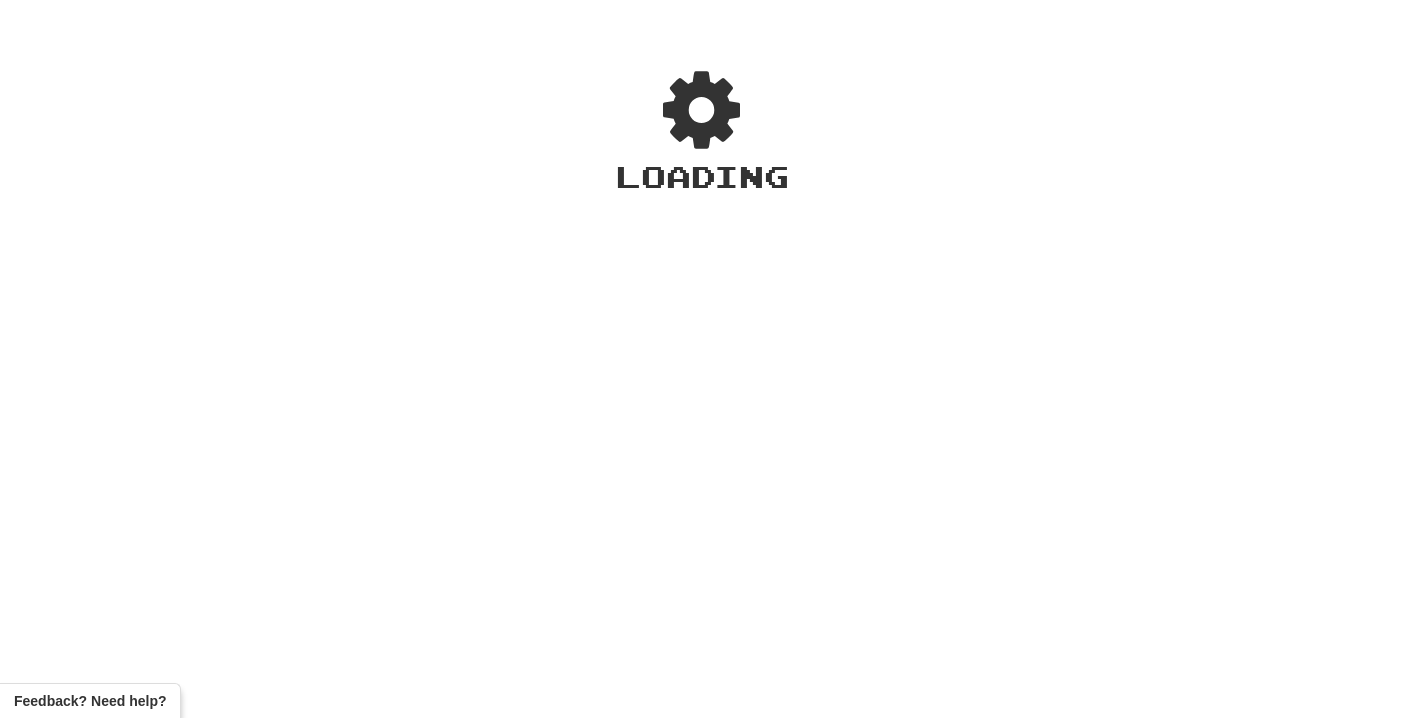 scroll, scrollTop: 0, scrollLeft: 0, axis: both 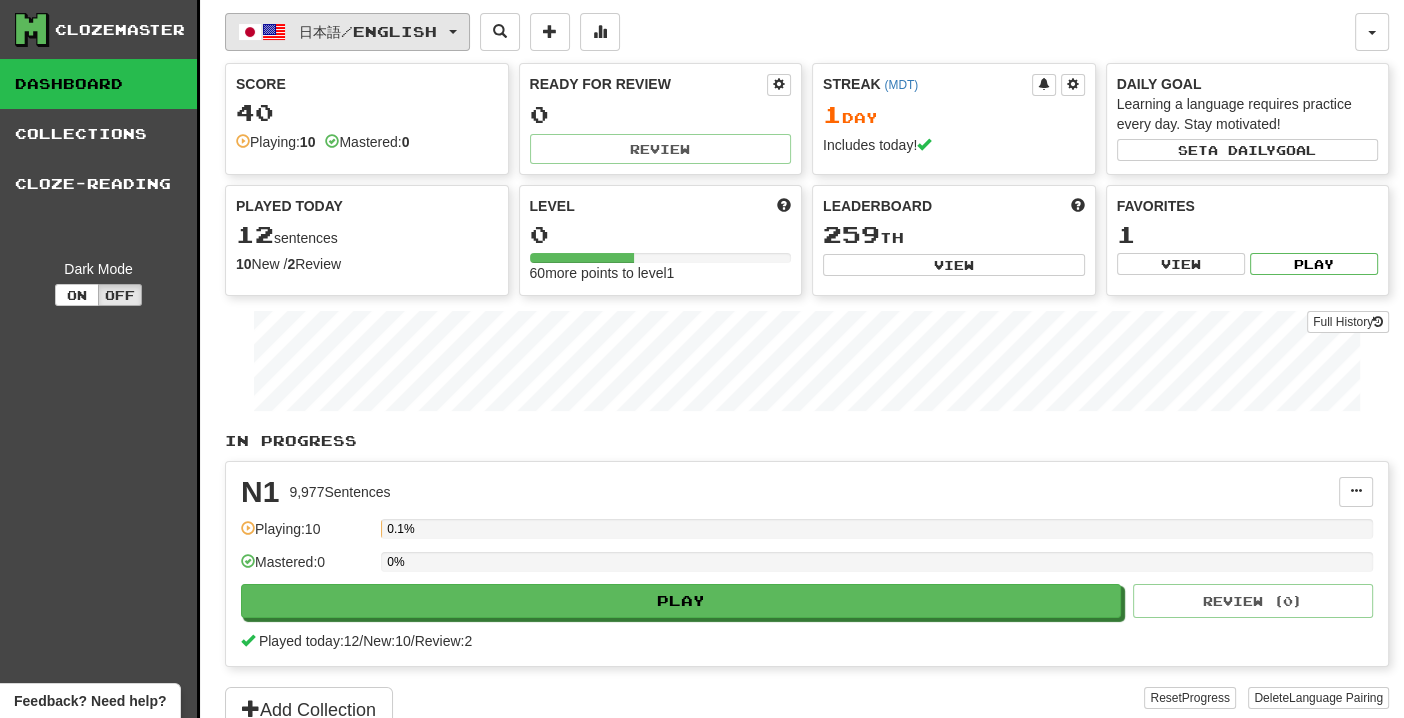click on "日本語  /  English" at bounding box center (368, 31) 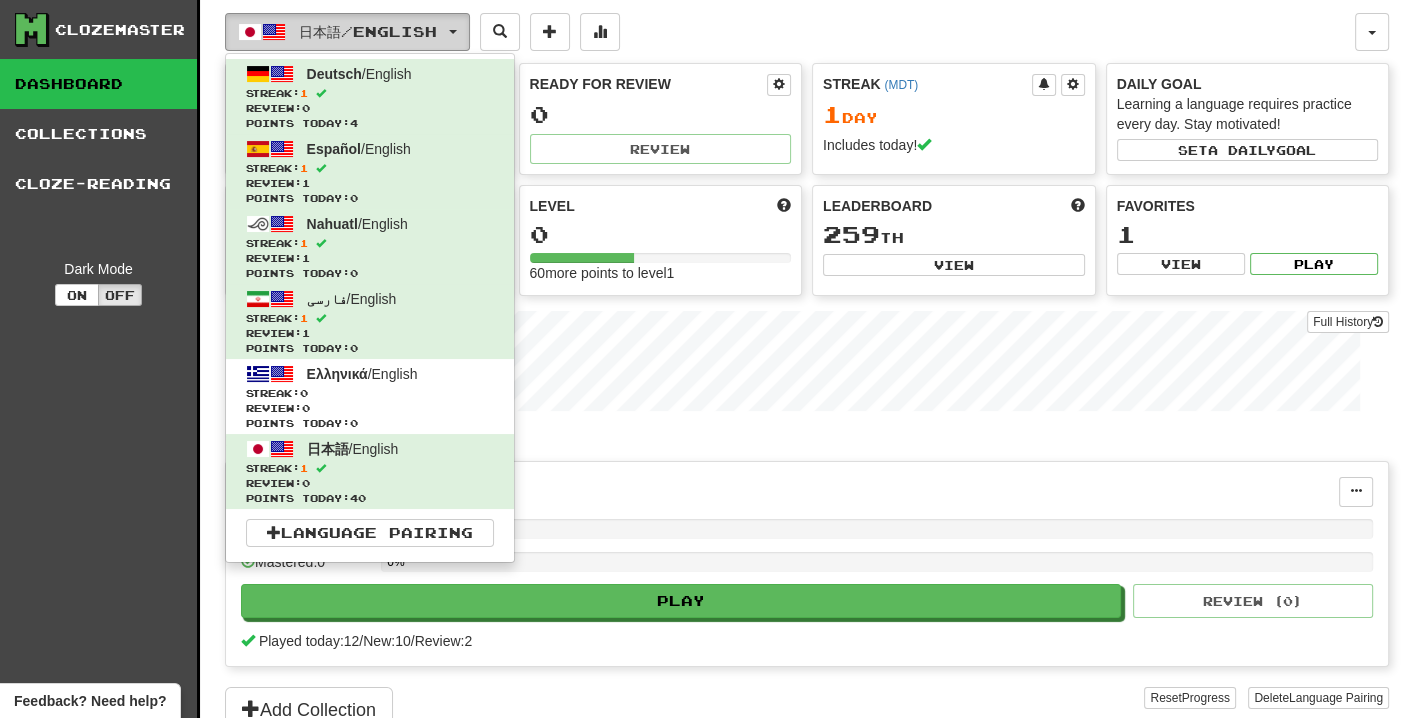 click on "日本語  /  English" at bounding box center [368, 31] 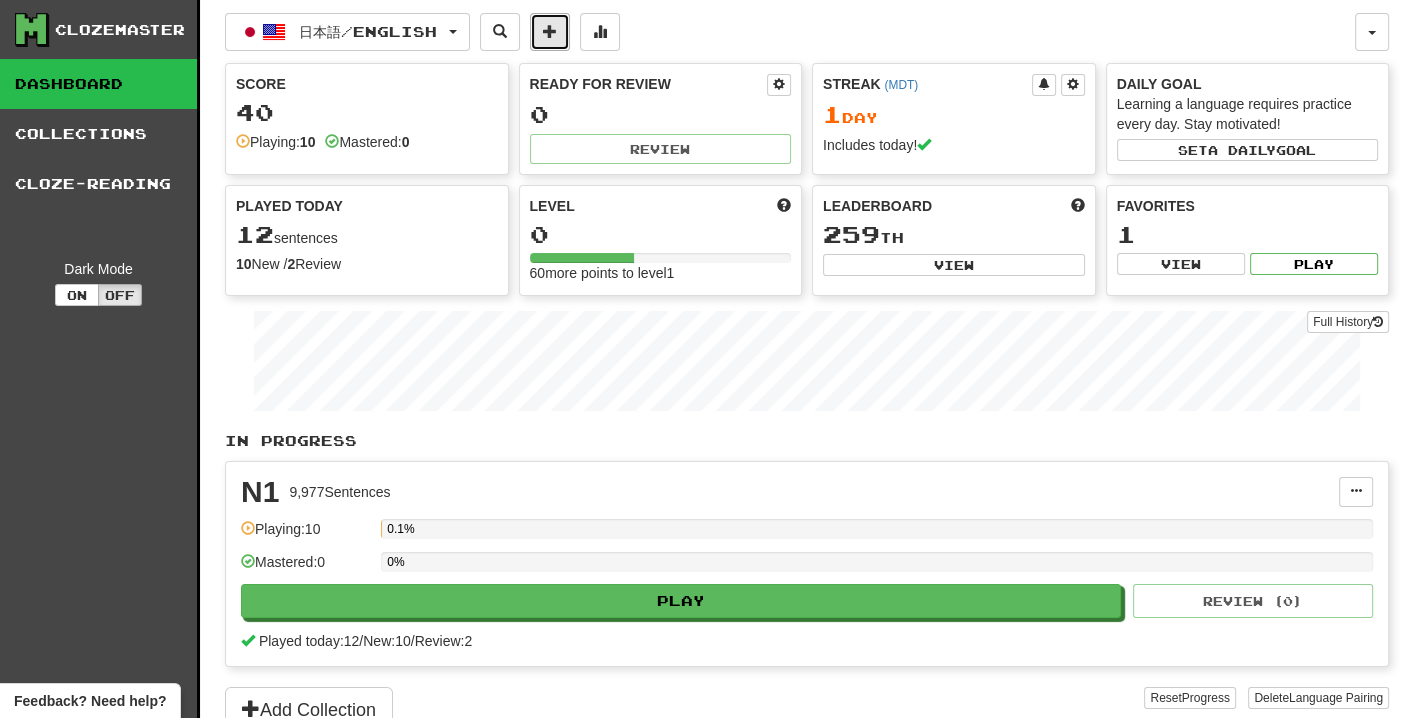 click at bounding box center (550, 32) 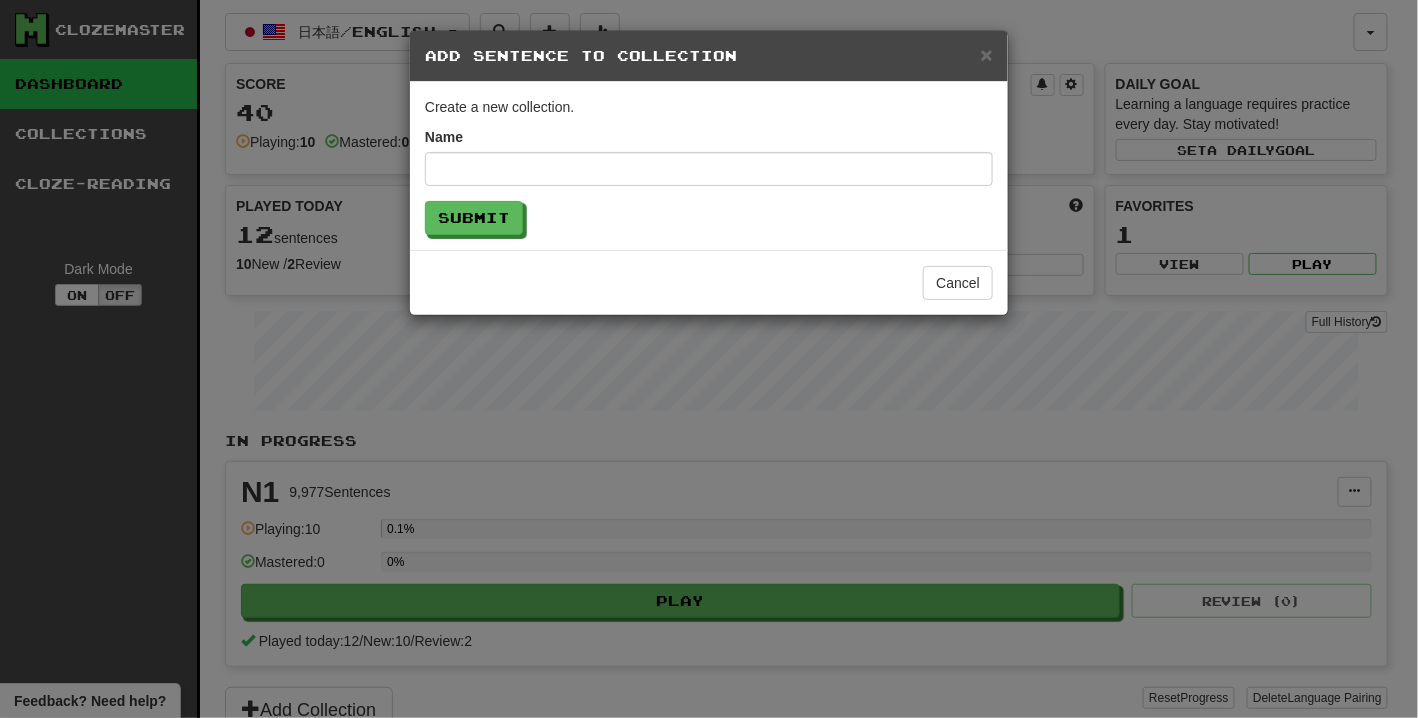 click on "Add Sentence to Collection" at bounding box center [709, 56] 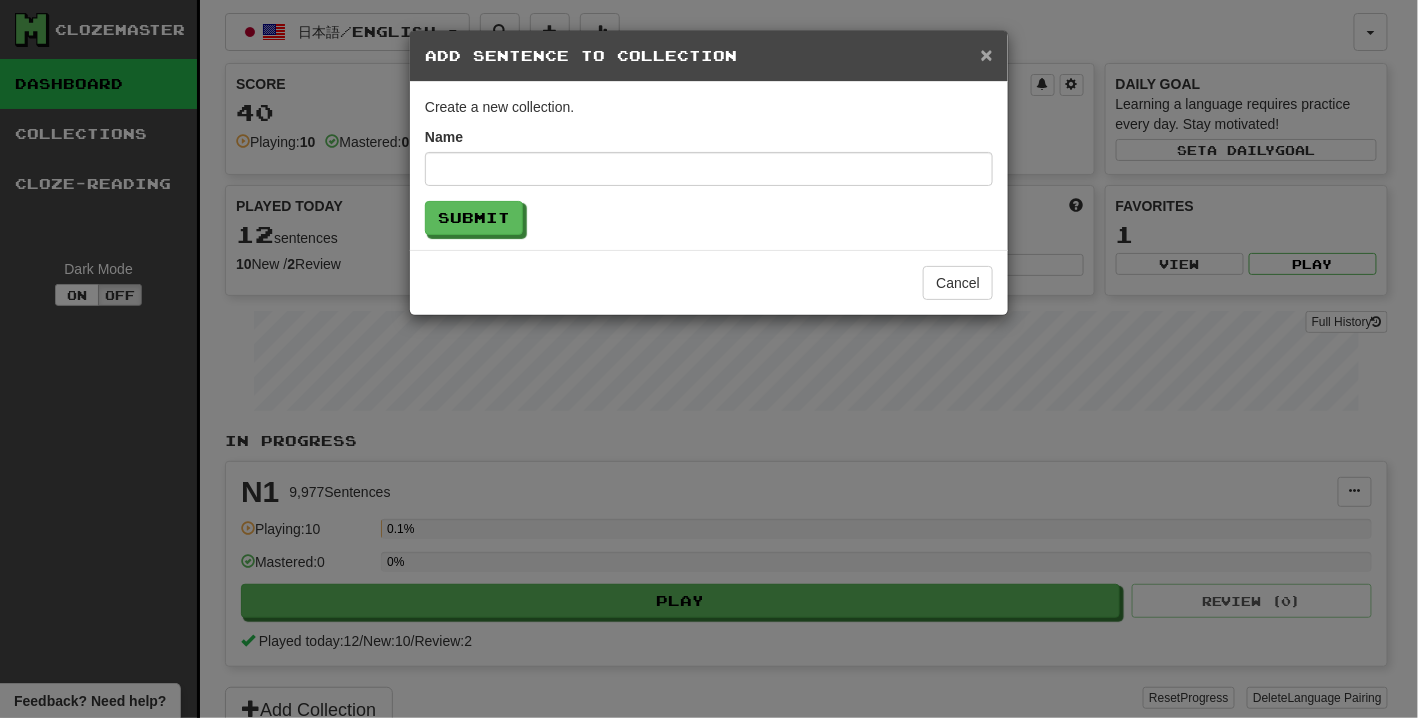 click on "×" at bounding box center [987, 54] 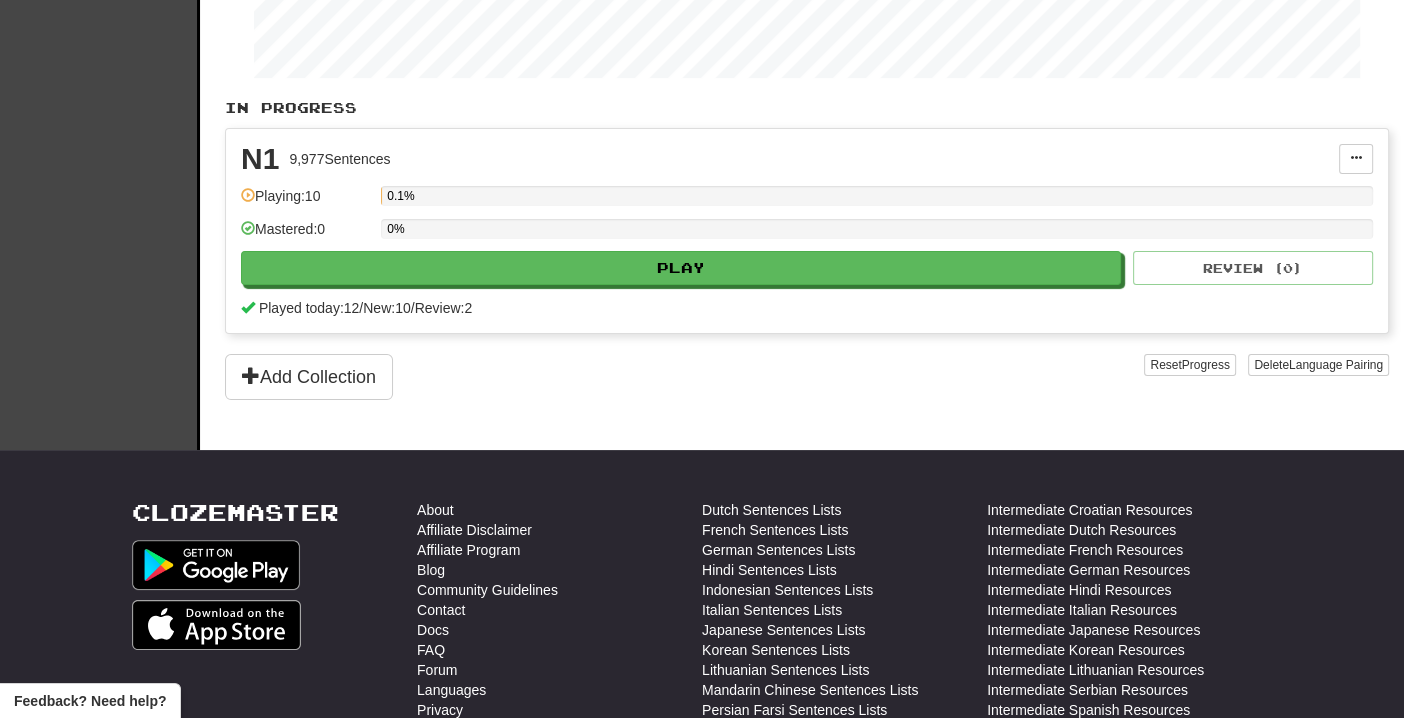 scroll, scrollTop: 0, scrollLeft: 0, axis: both 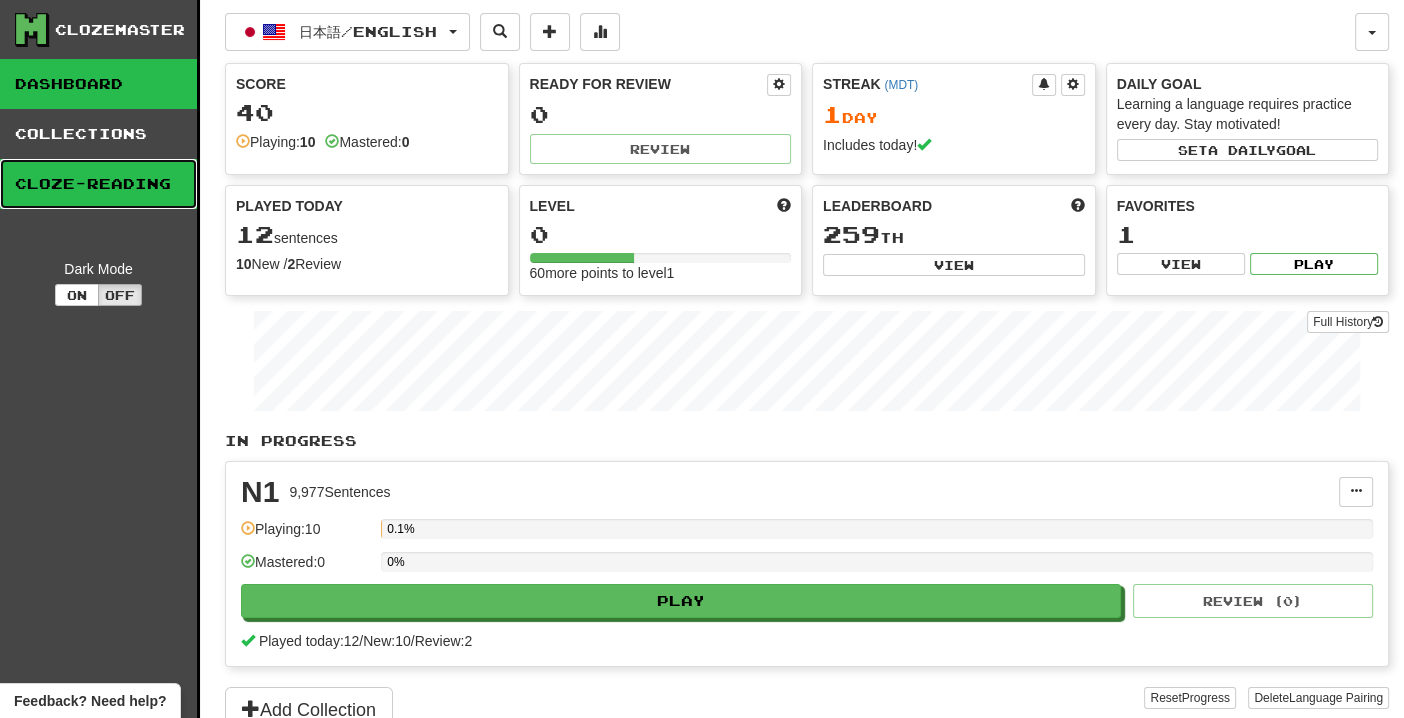 click on "Cloze-Reading" at bounding box center [98, 184] 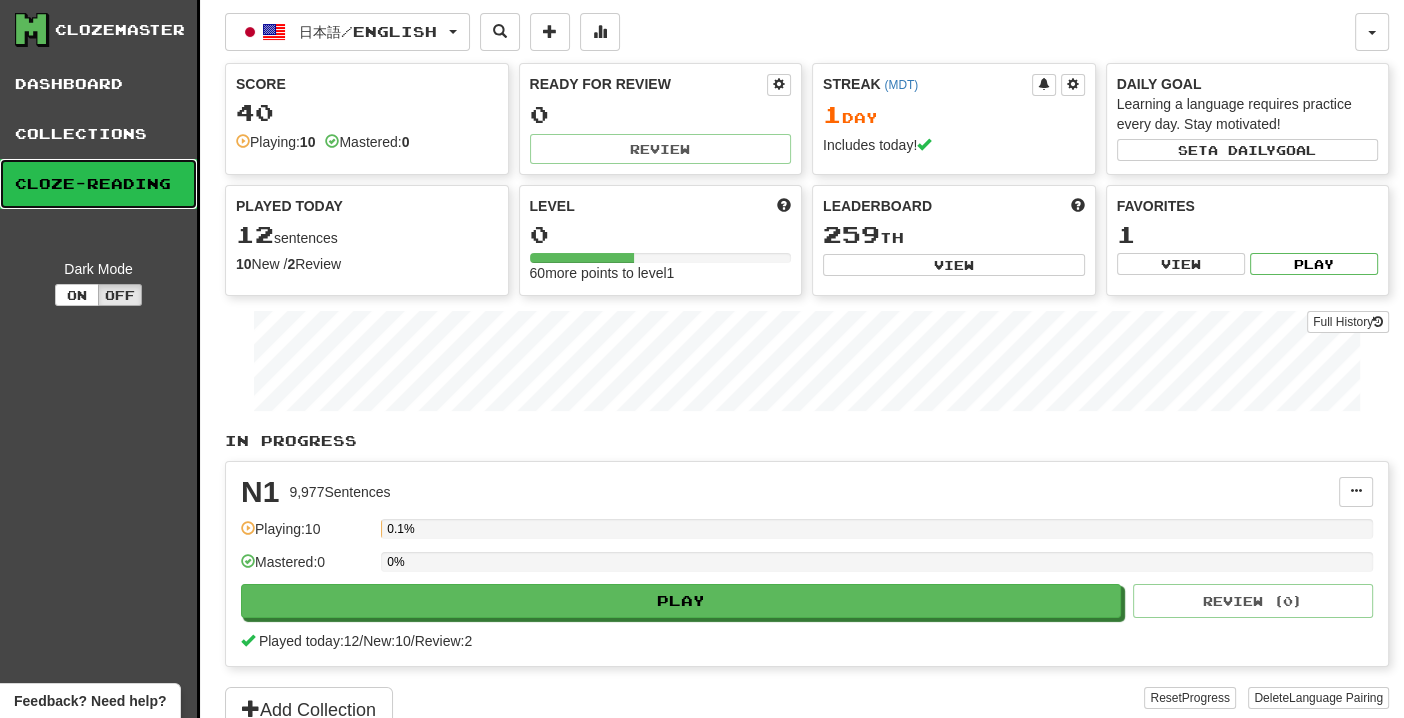 click on "Cloze-Reading" at bounding box center [98, 184] 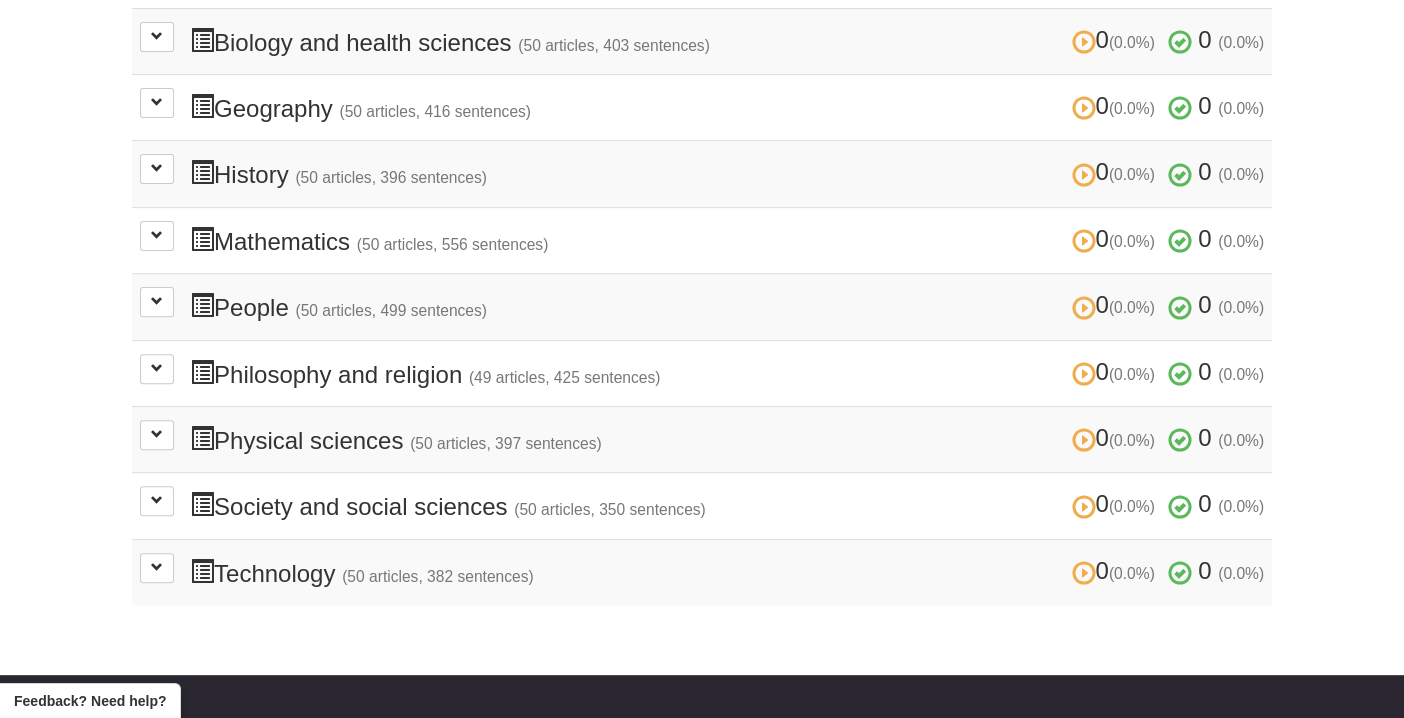 scroll, scrollTop: 649, scrollLeft: 0, axis: vertical 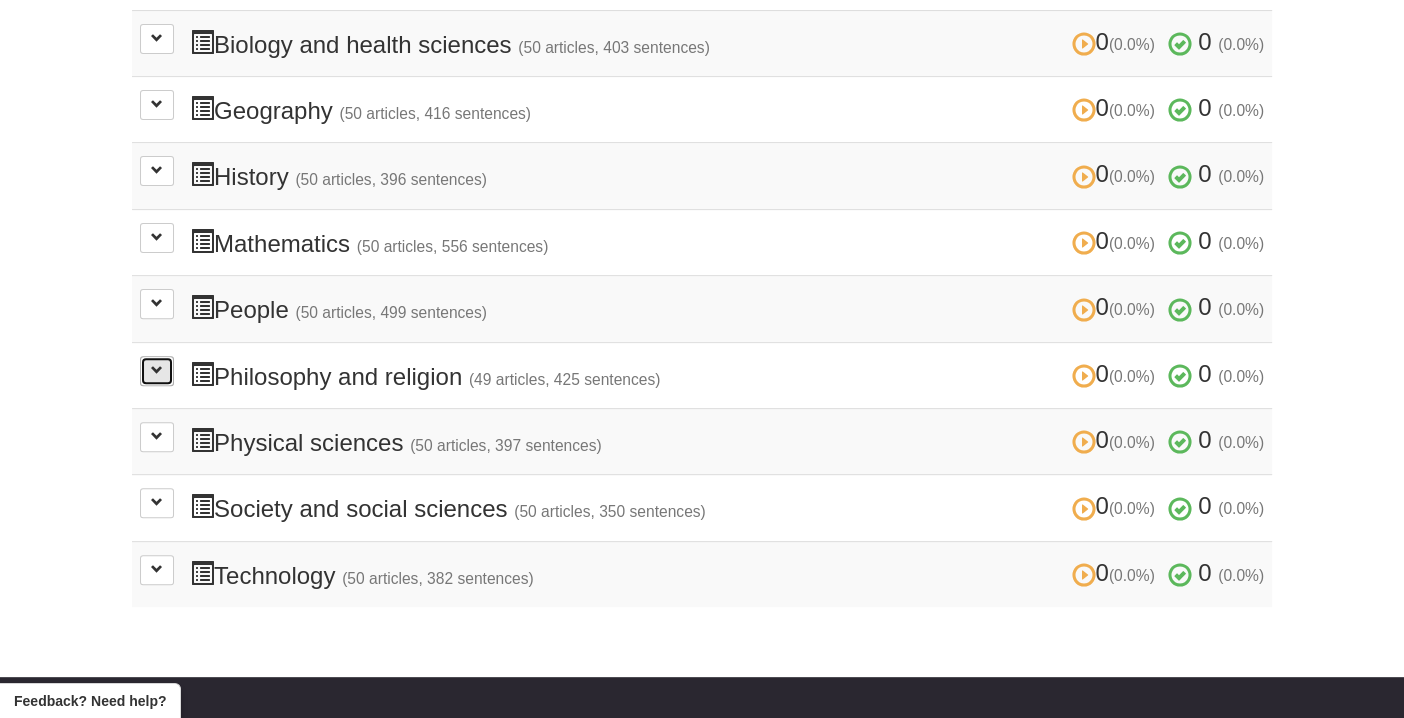 click at bounding box center [157, 371] 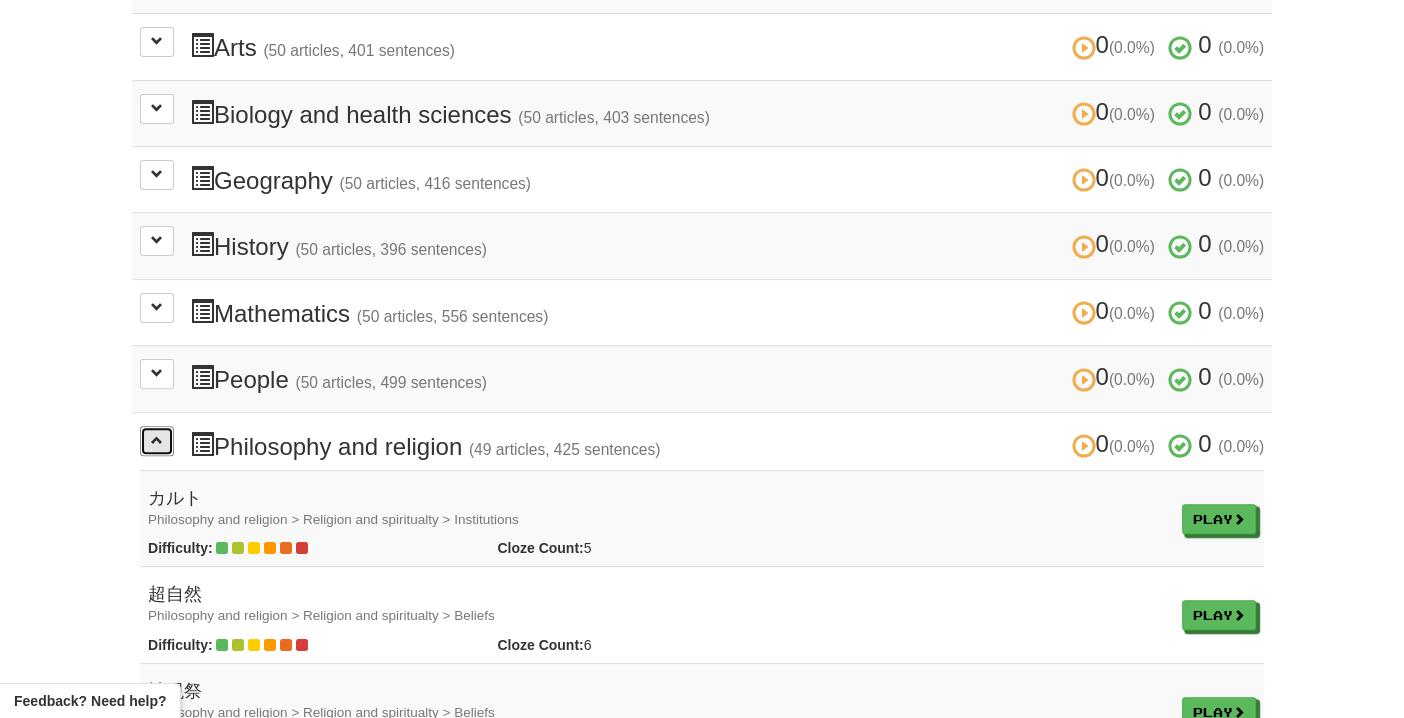 scroll, scrollTop: 517, scrollLeft: 0, axis: vertical 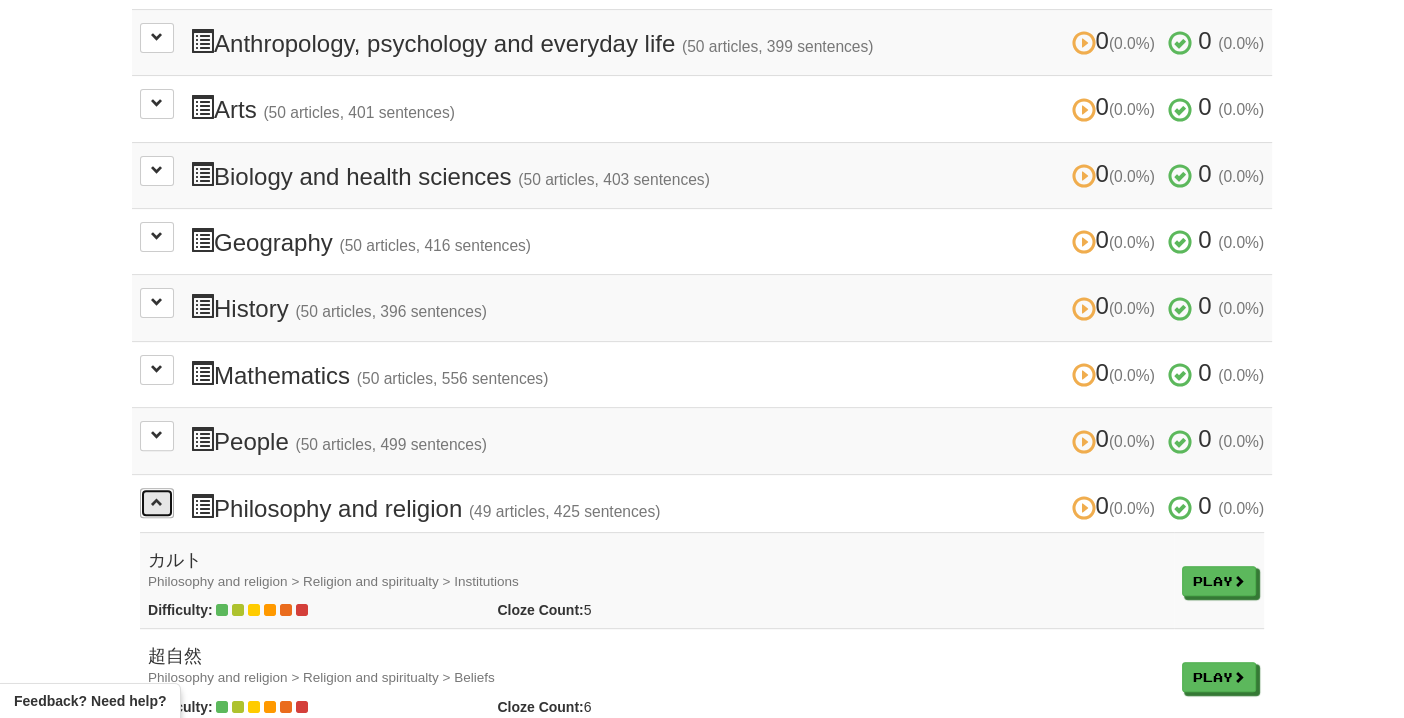 click at bounding box center (157, 503) 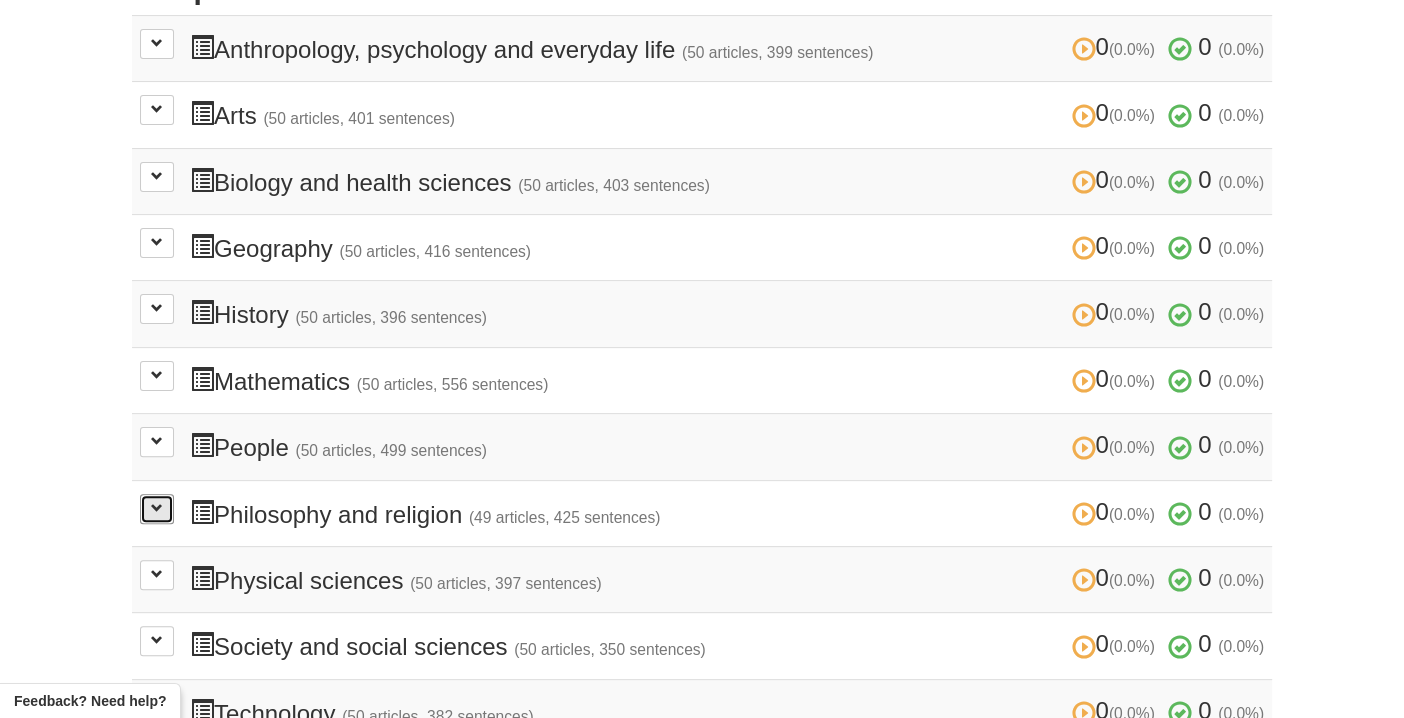 scroll, scrollTop: 511, scrollLeft: 0, axis: vertical 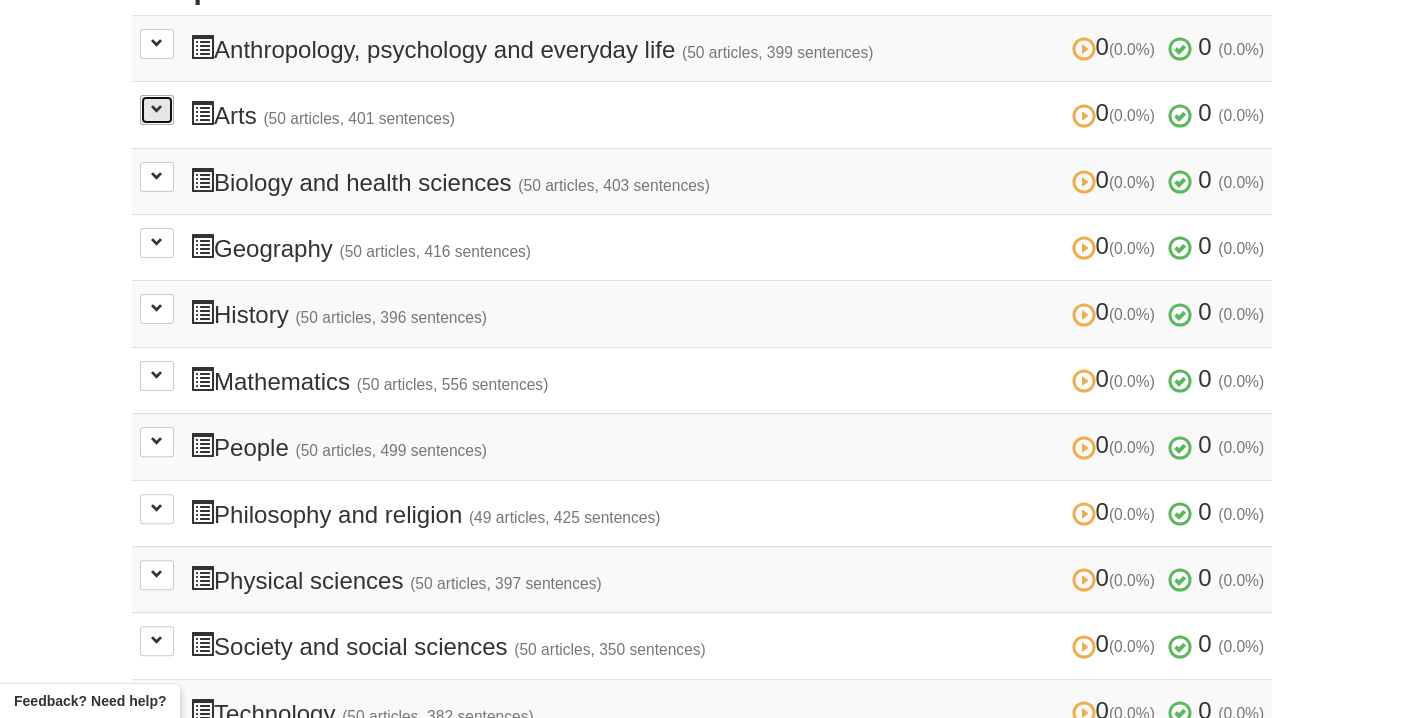 click at bounding box center [157, 109] 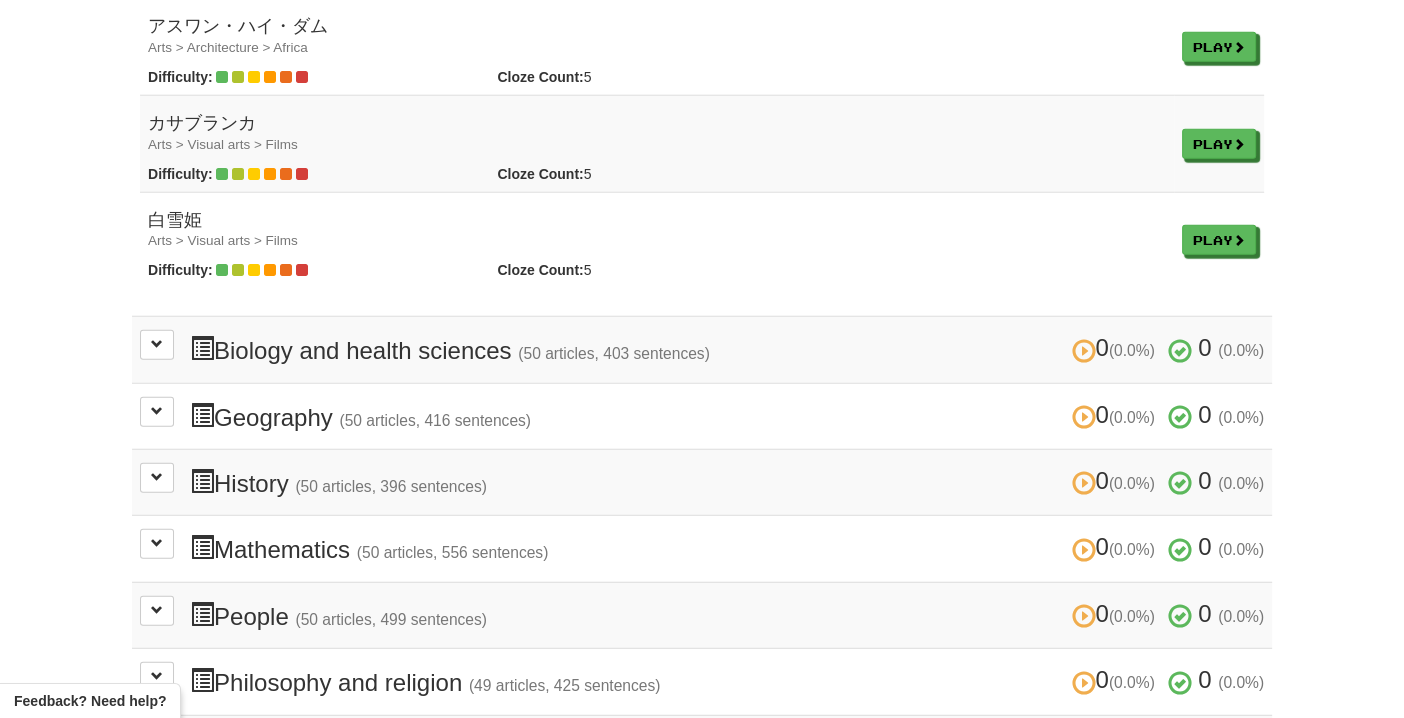 scroll, scrollTop: 5201, scrollLeft: 0, axis: vertical 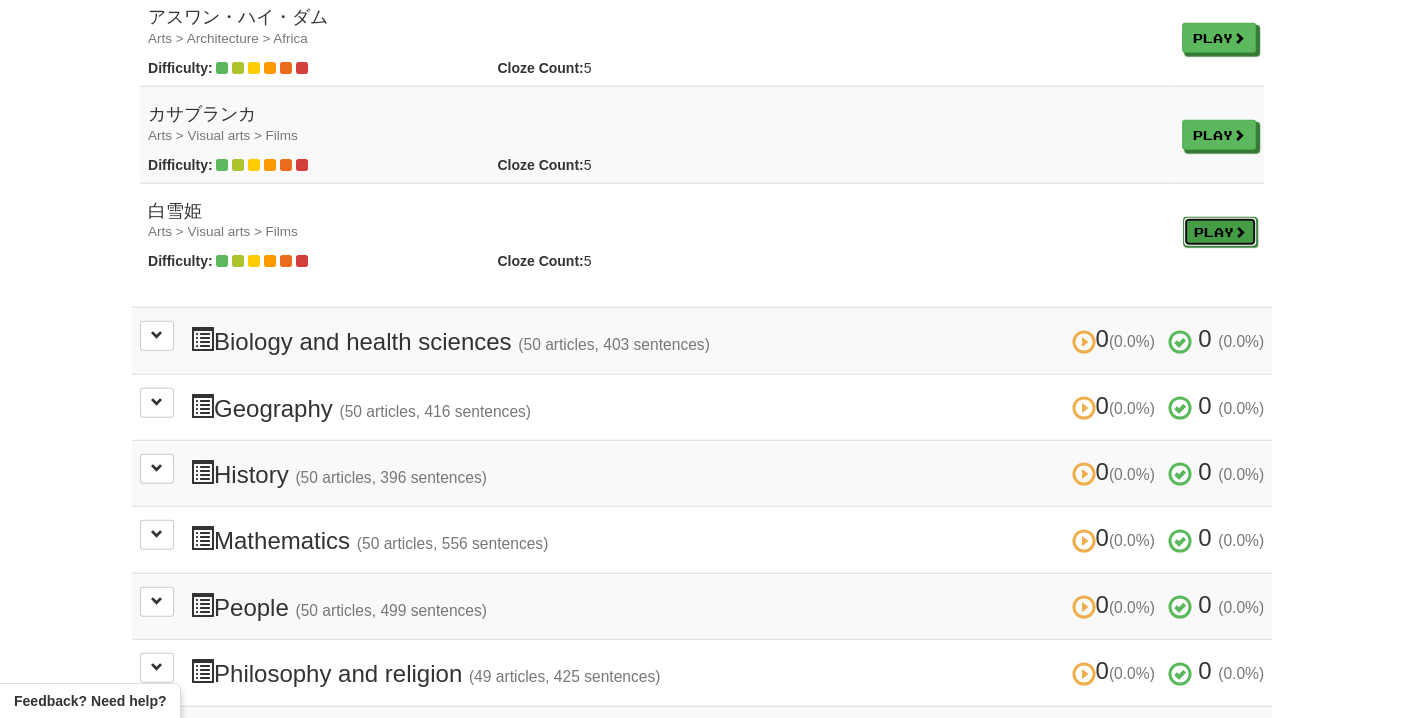 click on "Play" at bounding box center (1220, 232) 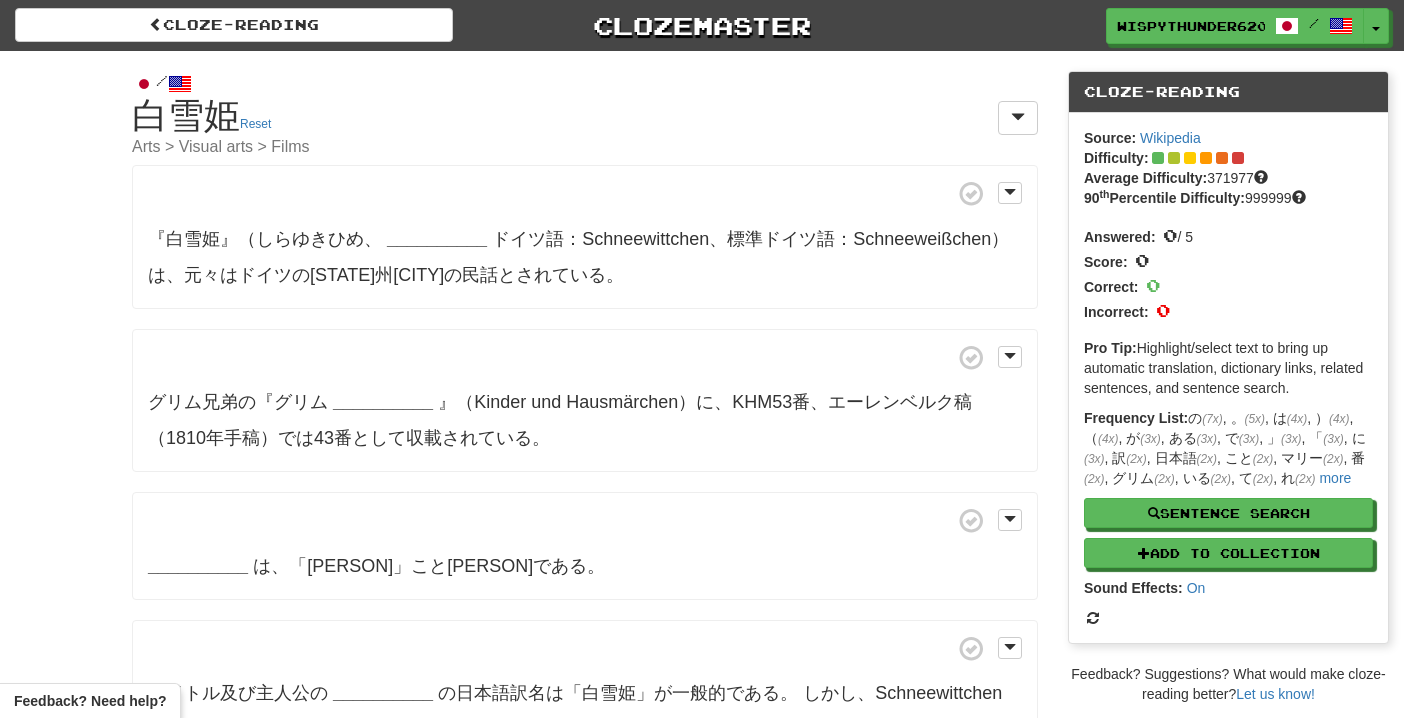 scroll, scrollTop: 0, scrollLeft: 0, axis: both 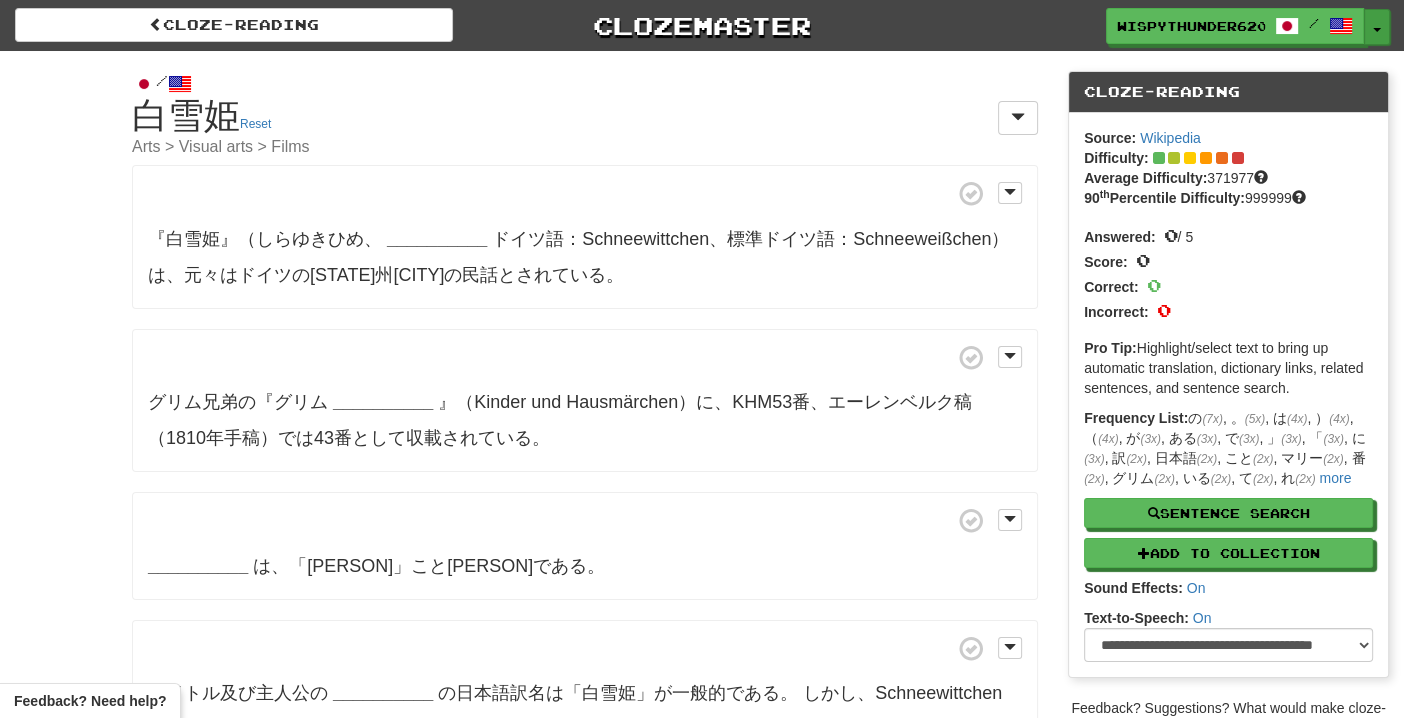 click on "Toggle Dropdown" at bounding box center (1377, 27) 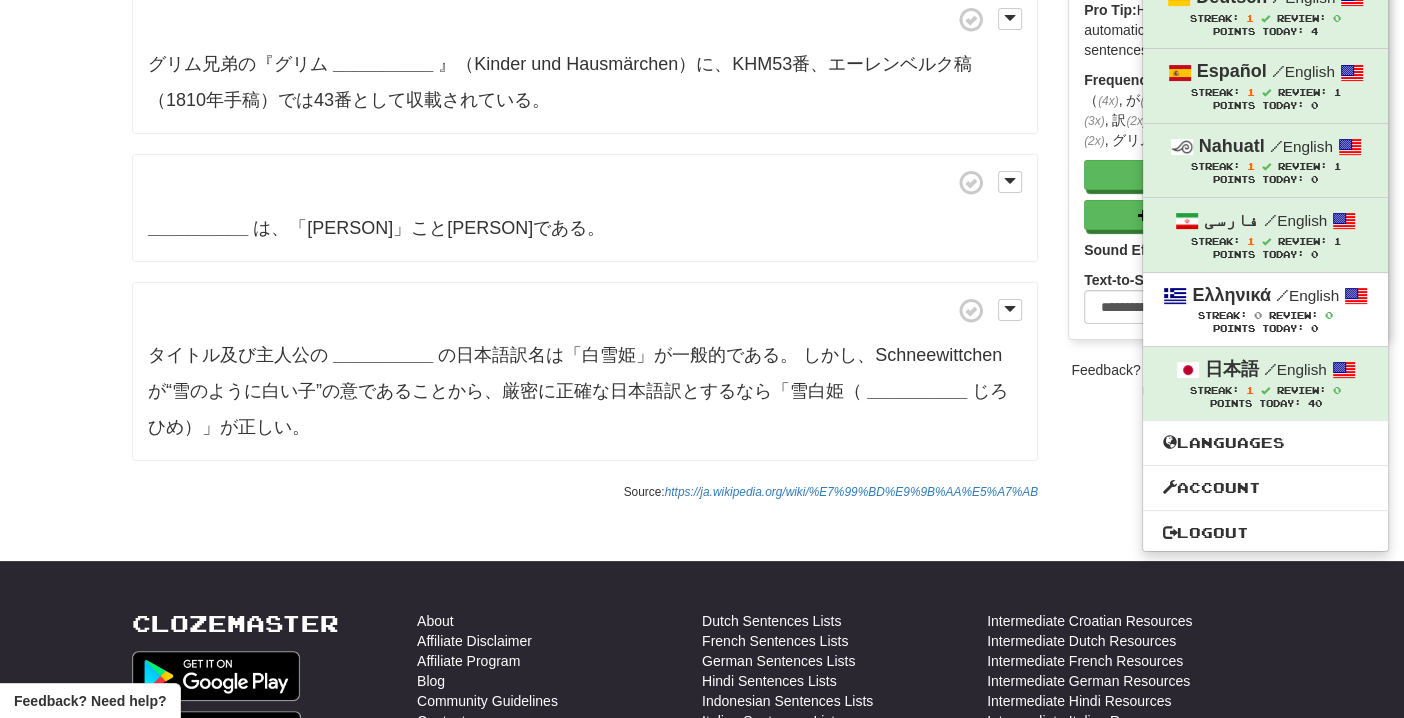 scroll, scrollTop: 338, scrollLeft: 0, axis: vertical 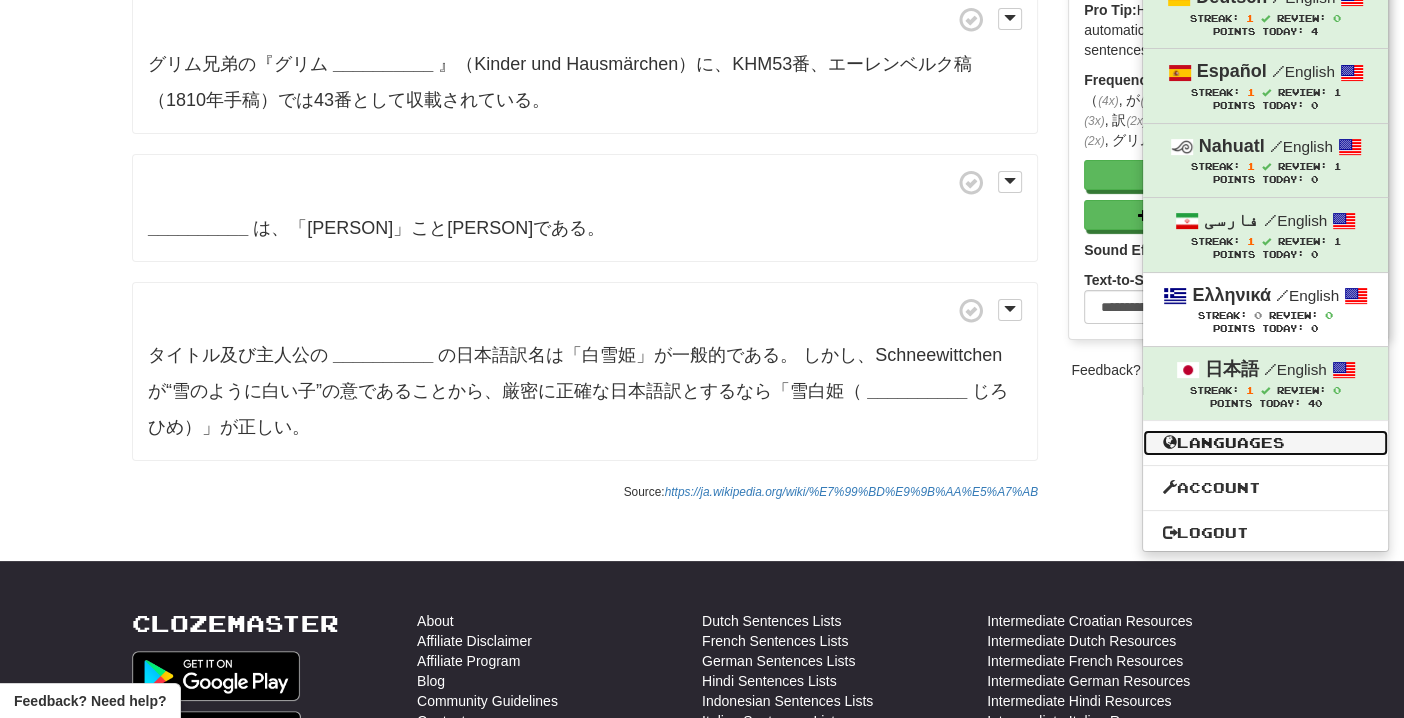 click on "Languages" at bounding box center (1265, 443) 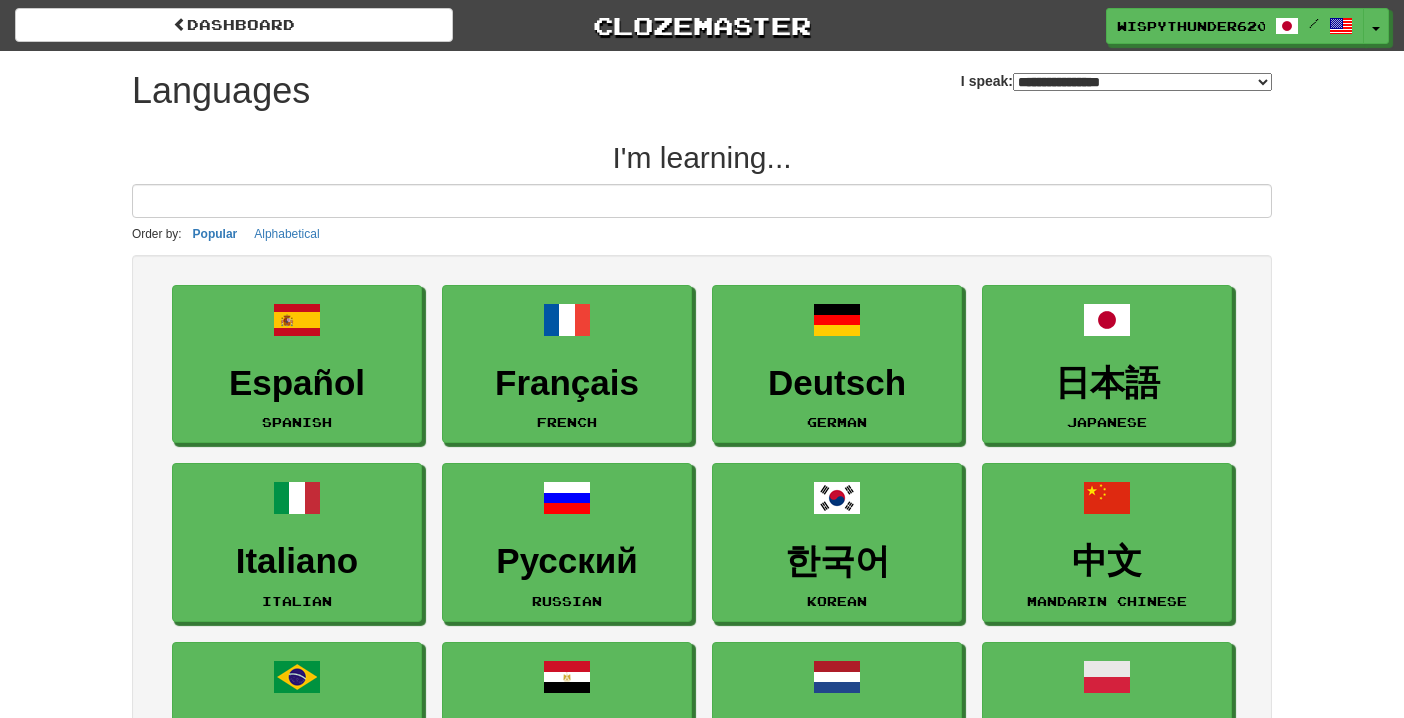 select on "*******" 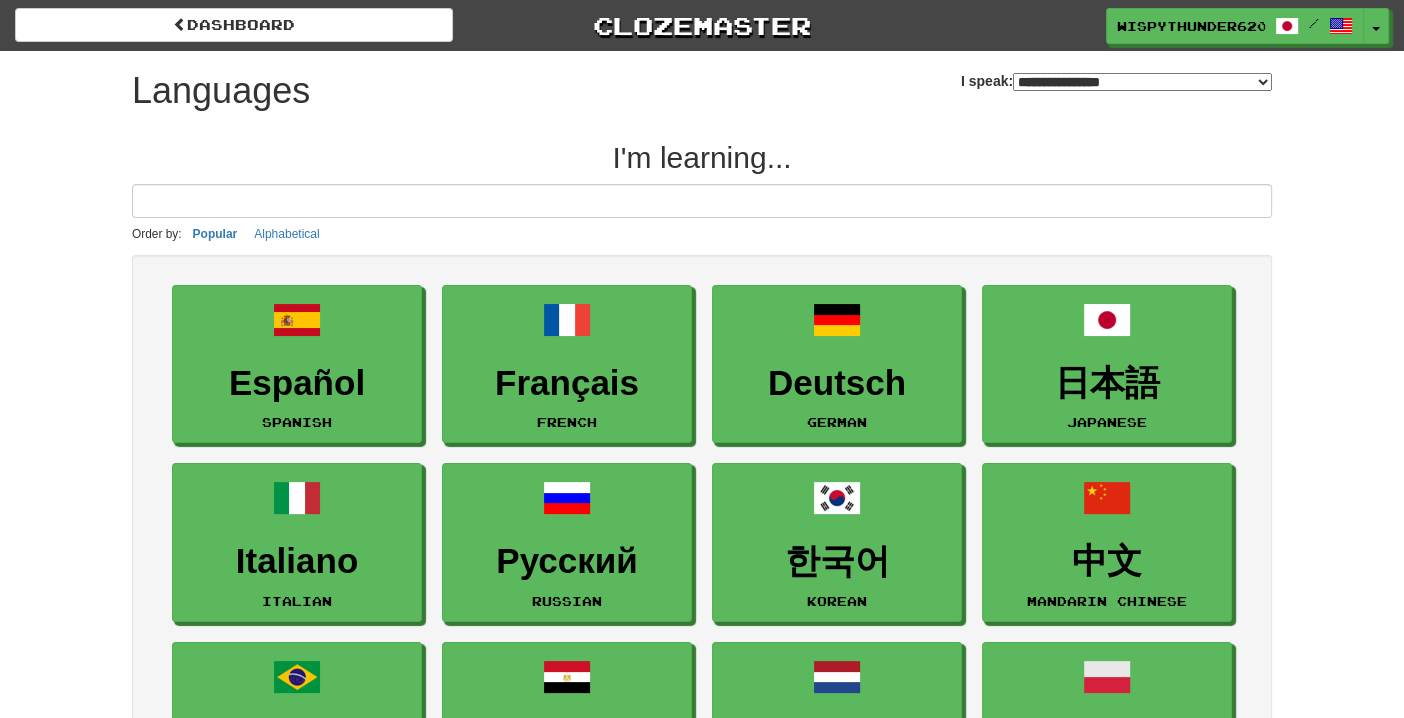 click on "**********" at bounding box center (1116, 73) 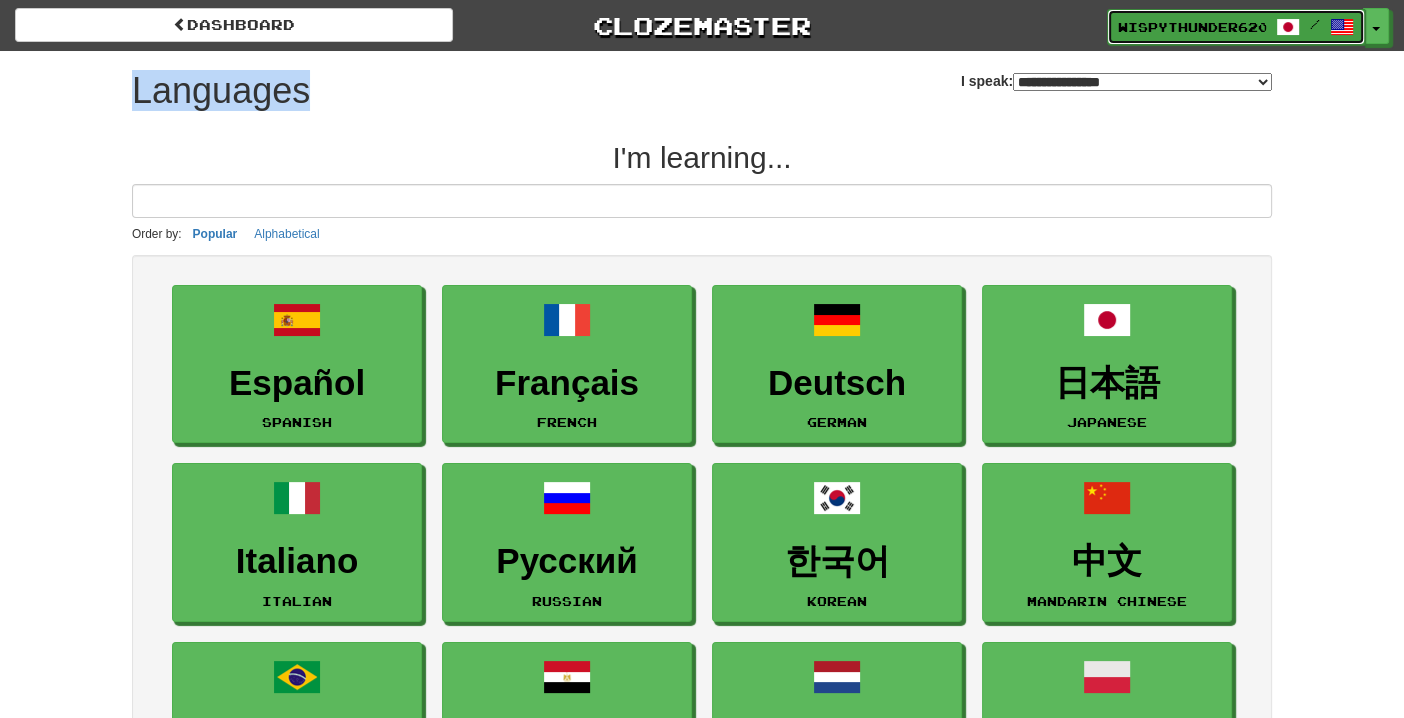 click on "/" at bounding box center [1315, 24] 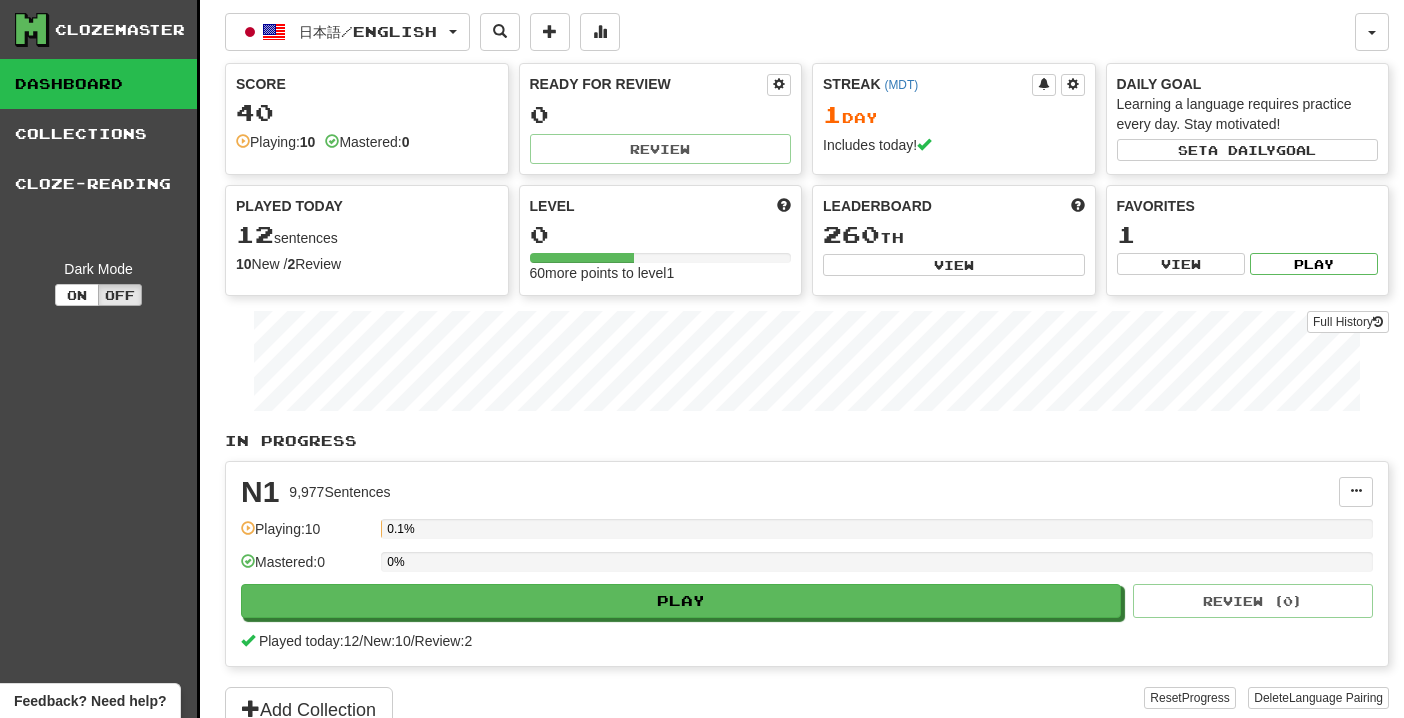 scroll, scrollTop: 0, scrollLeft: 0, axis: both 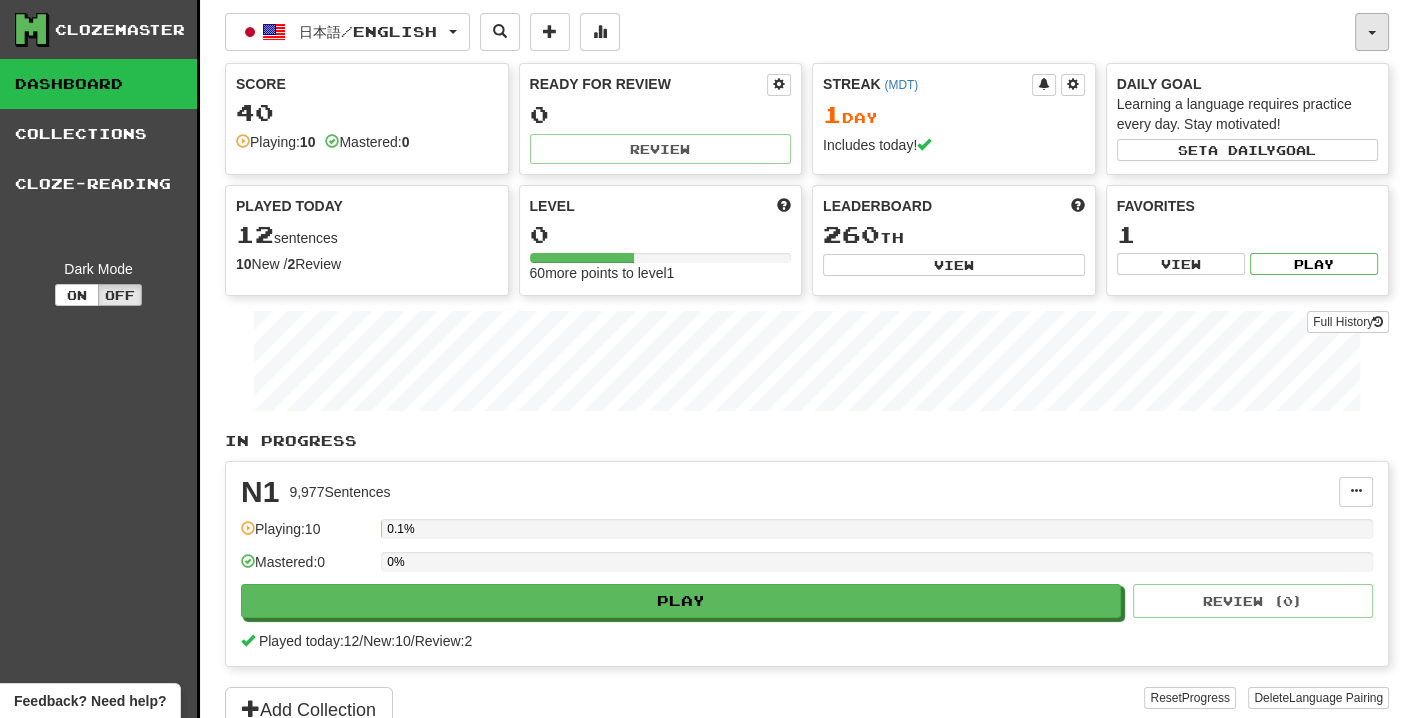 click at bounding box center (1372, 32) 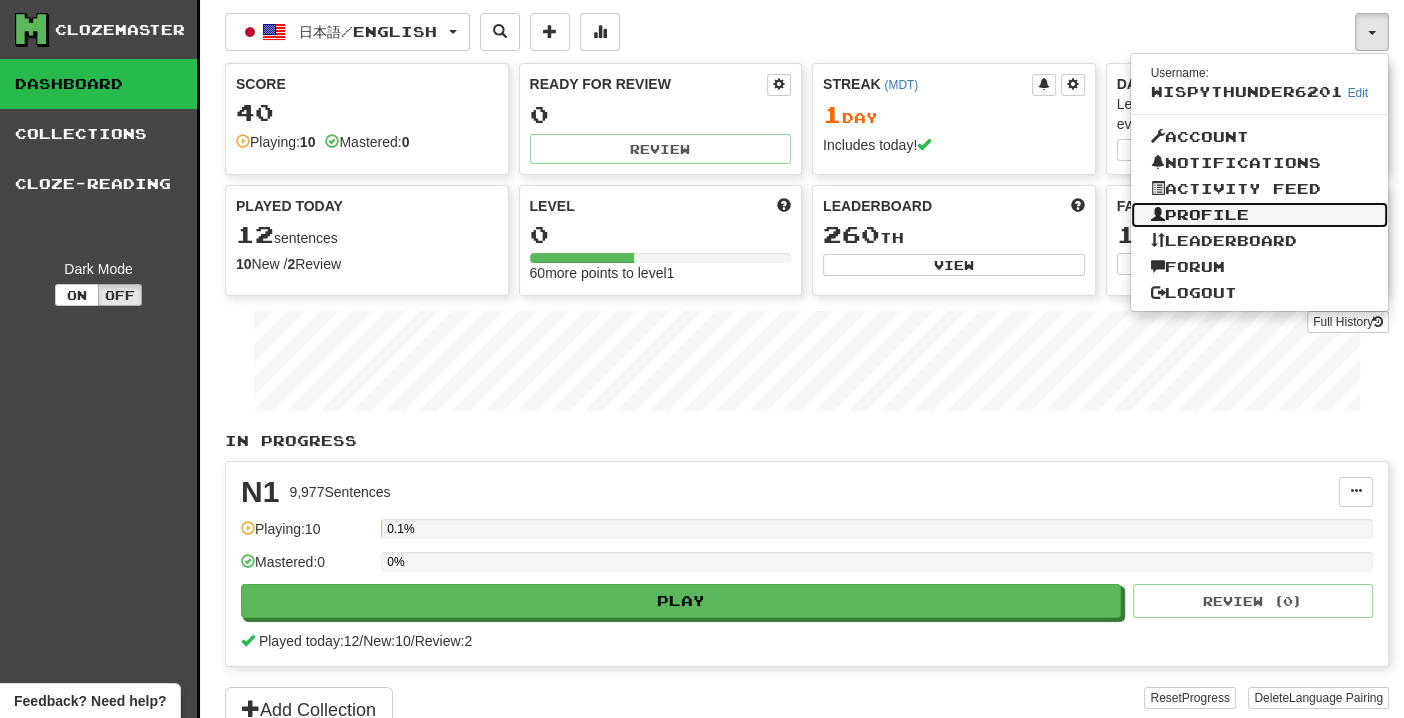 click on "Profile" at bounding box center [1260, 215] 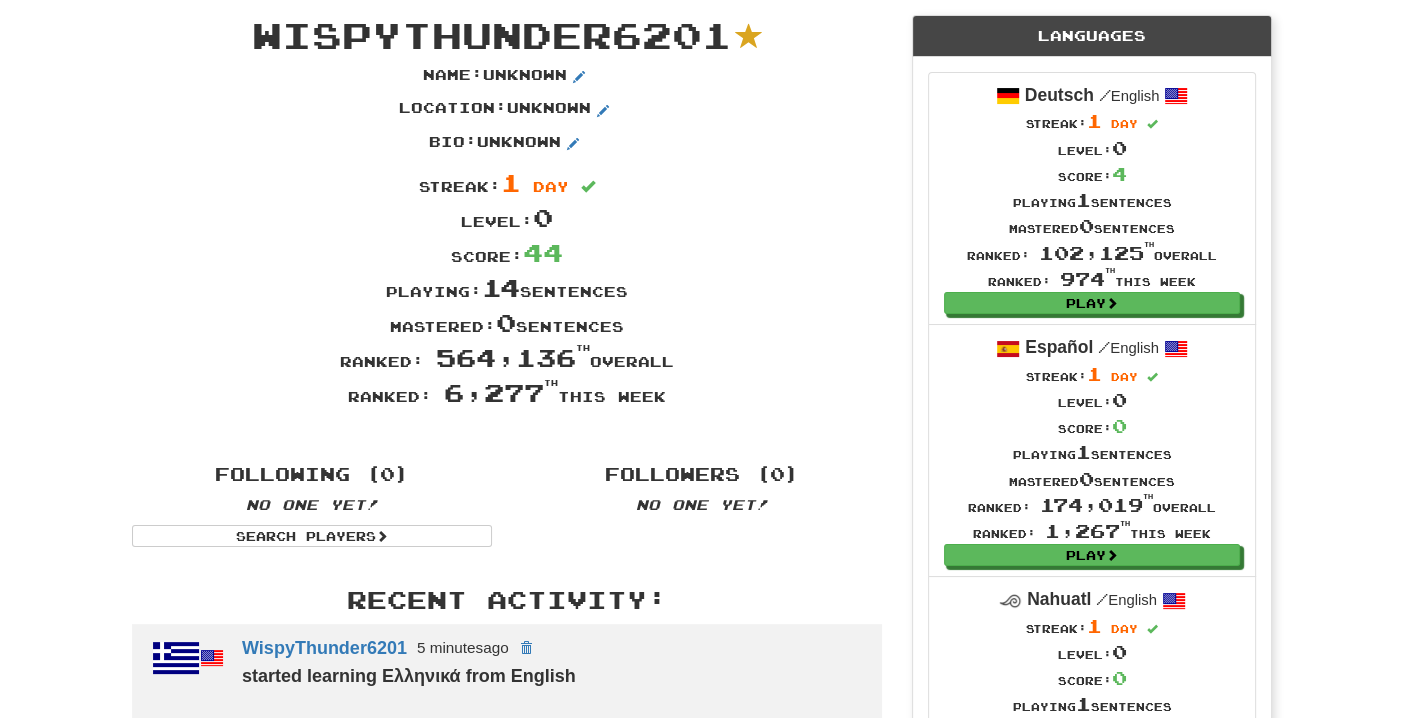 scroll, scrollTop: 0, scrollLeft: 0, axis: both 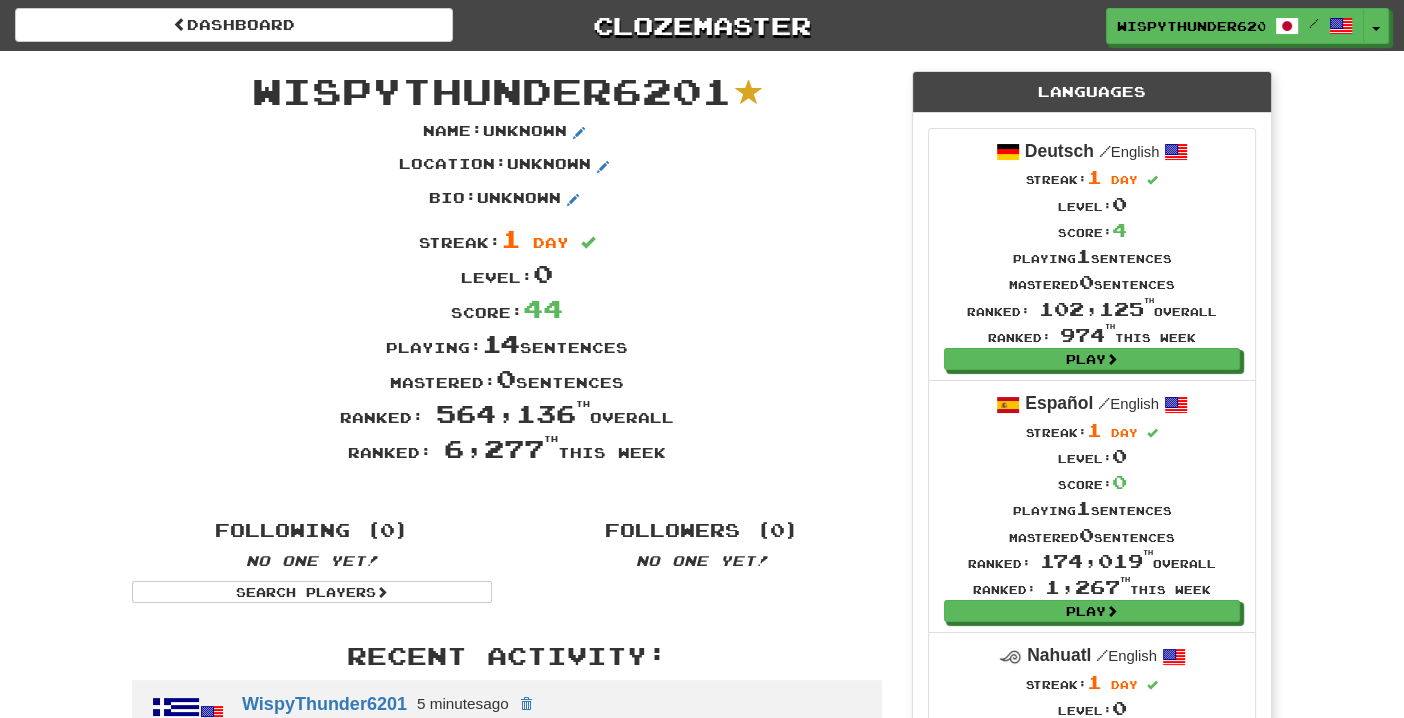 click on "Ranked:
564,136 th
overall" at bounding box center (507, 413) 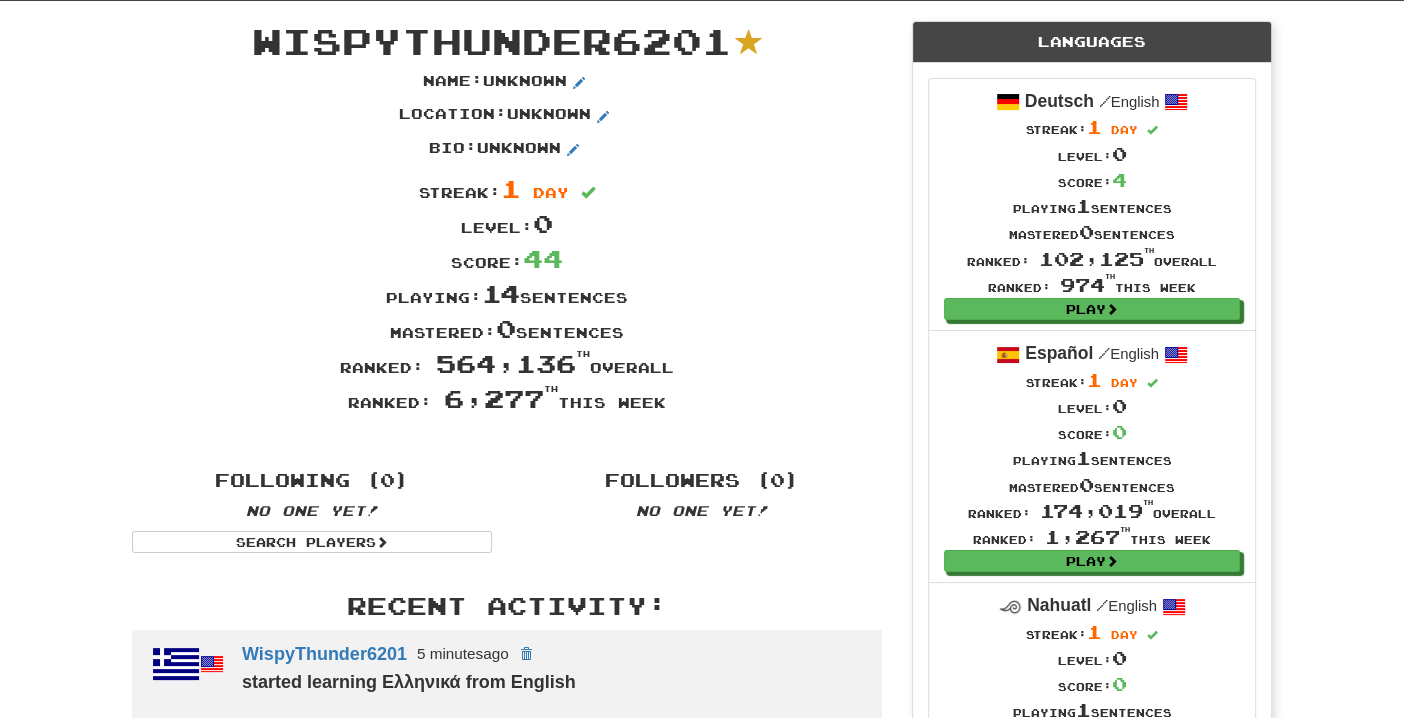 scroll, scrollTop: 0, scrollLeft: 0, axis: both 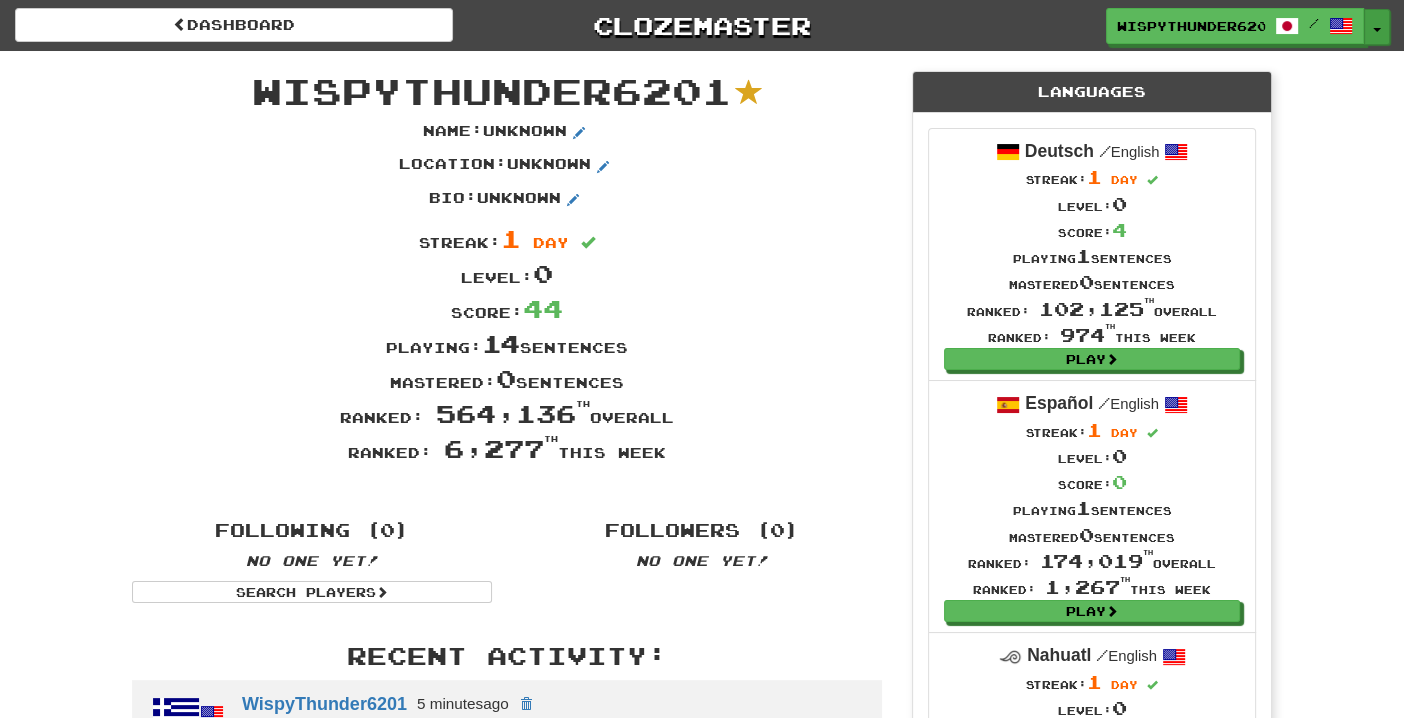 click on "Toggle Dropdown" at bounding box center [1377, 27] 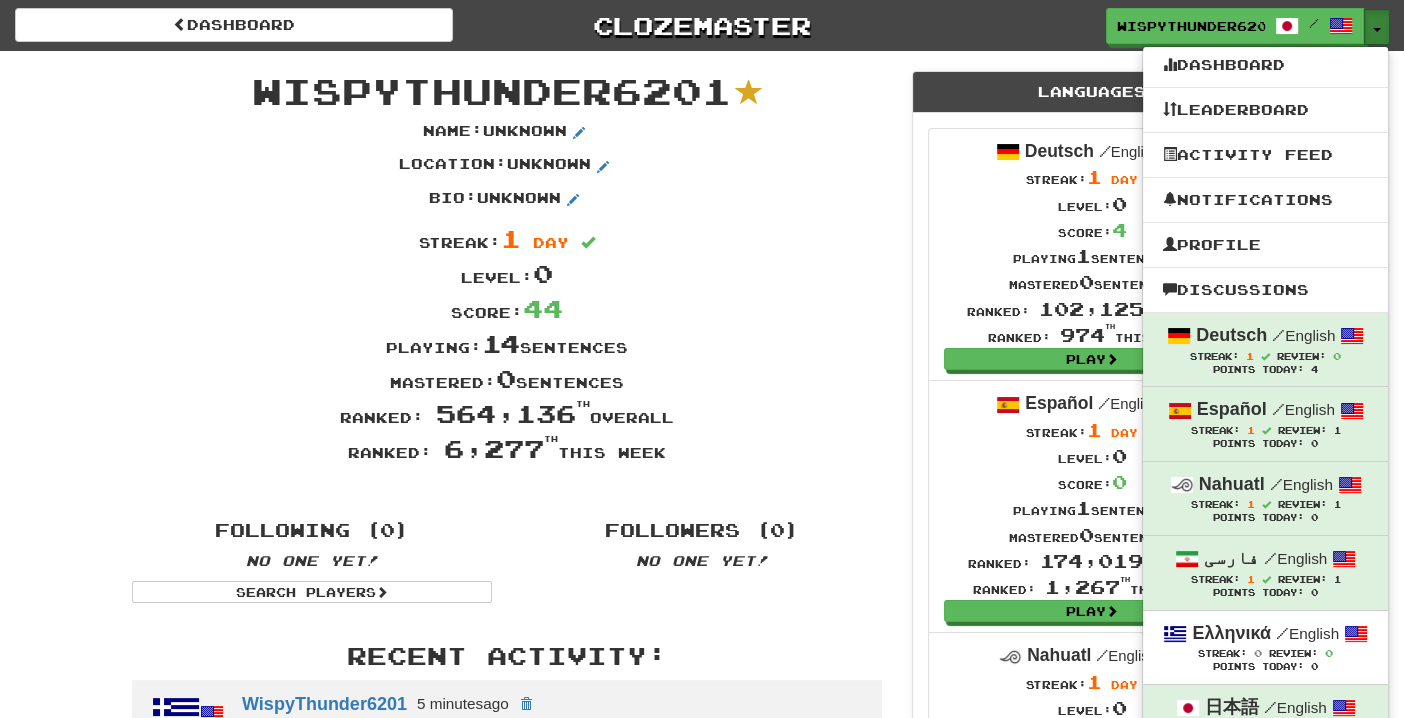 click on "Toggle Dropdown" at bounding box center [1377, 27] 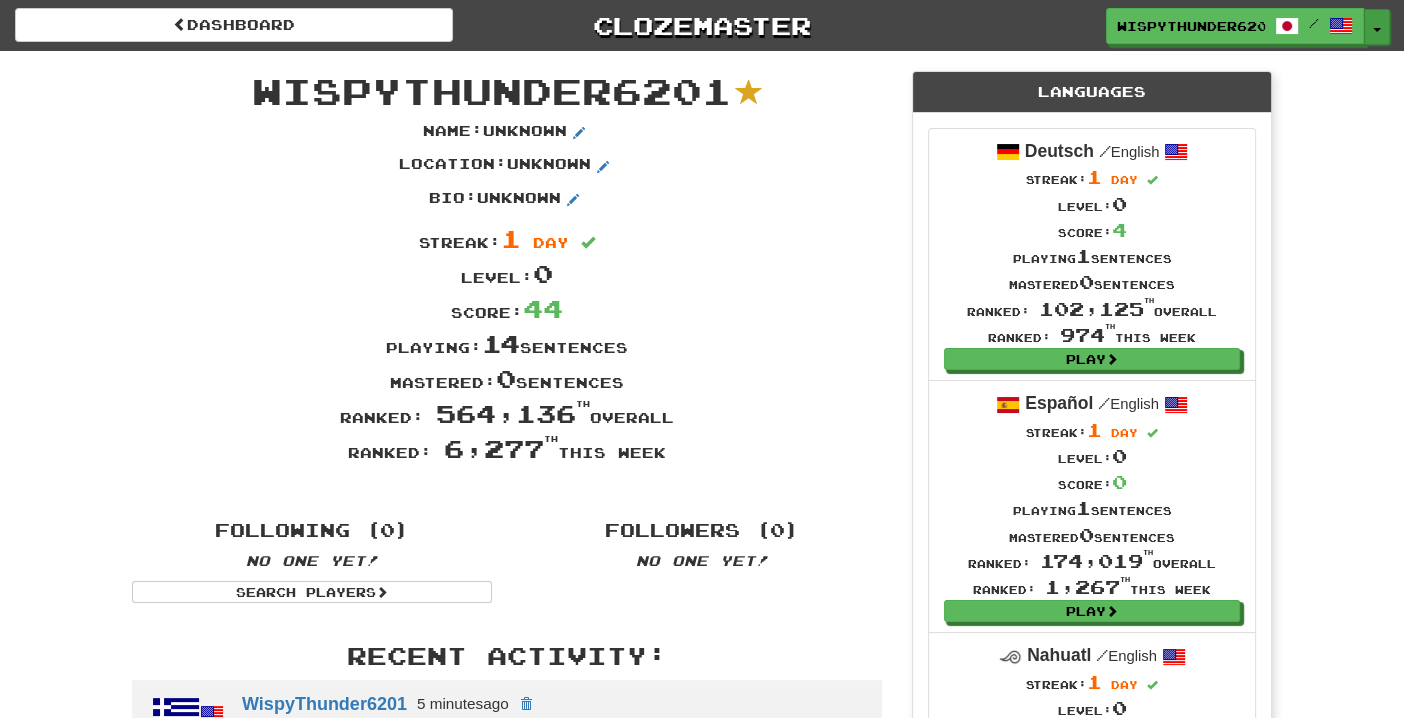click on "Toggle Dropdown" at bounding box center [1377, 27] 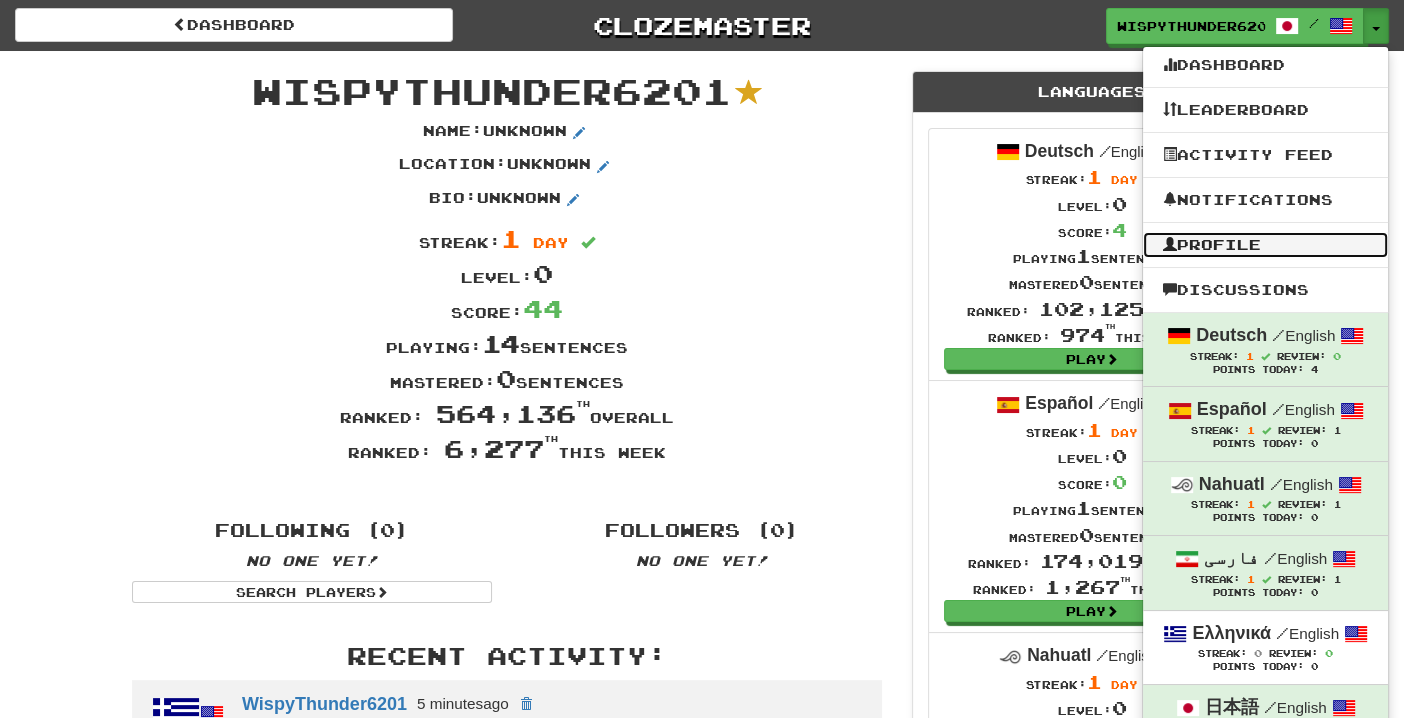 click on "Profile" at bounding box center [1265, 245] 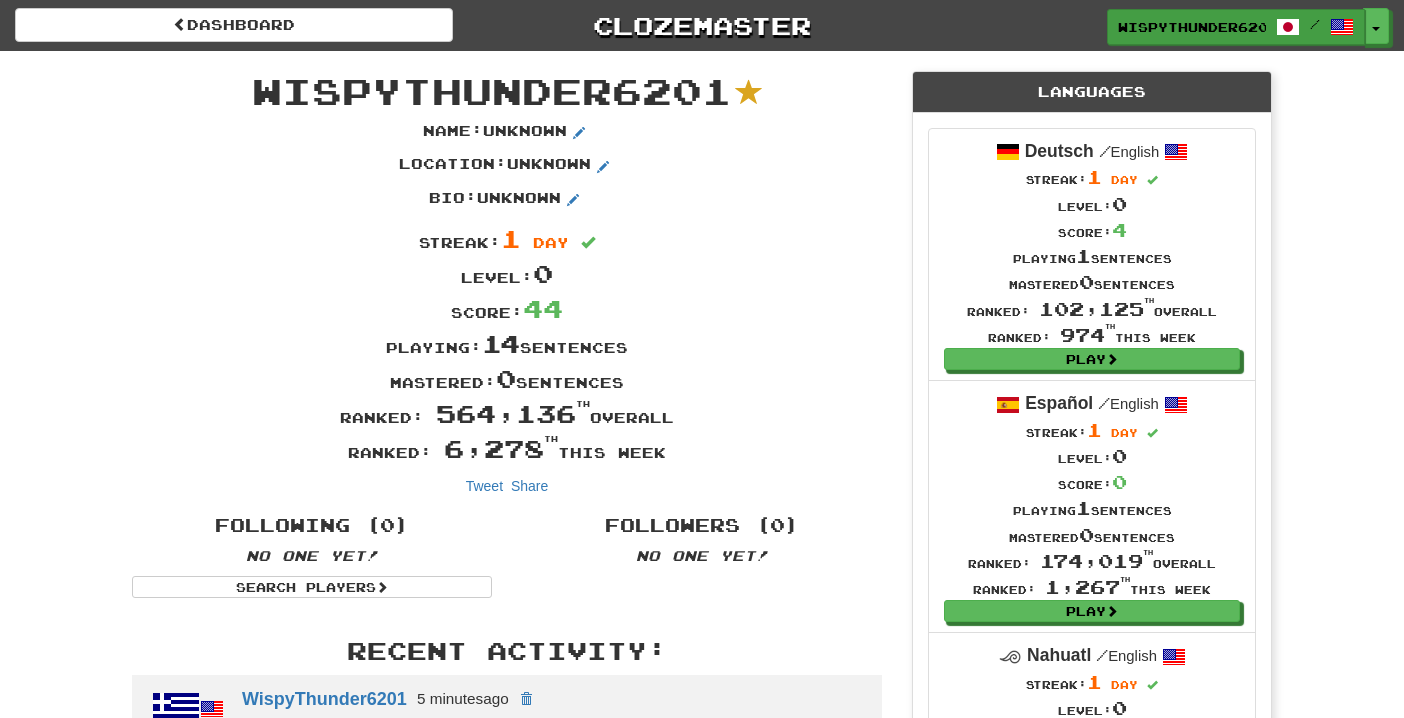 scroll, scrollTop: 0, scrollLeft: 0, axis: both 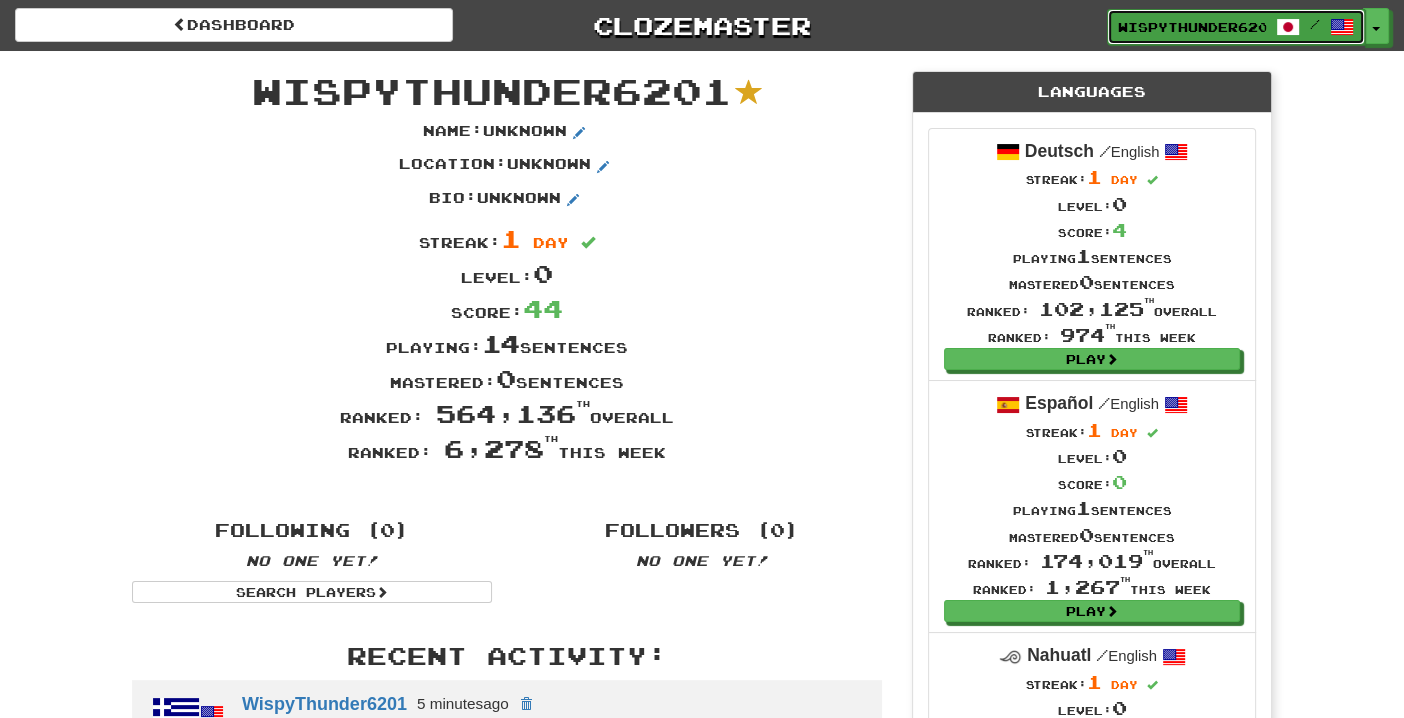 click at bounding box center (1288, 27) 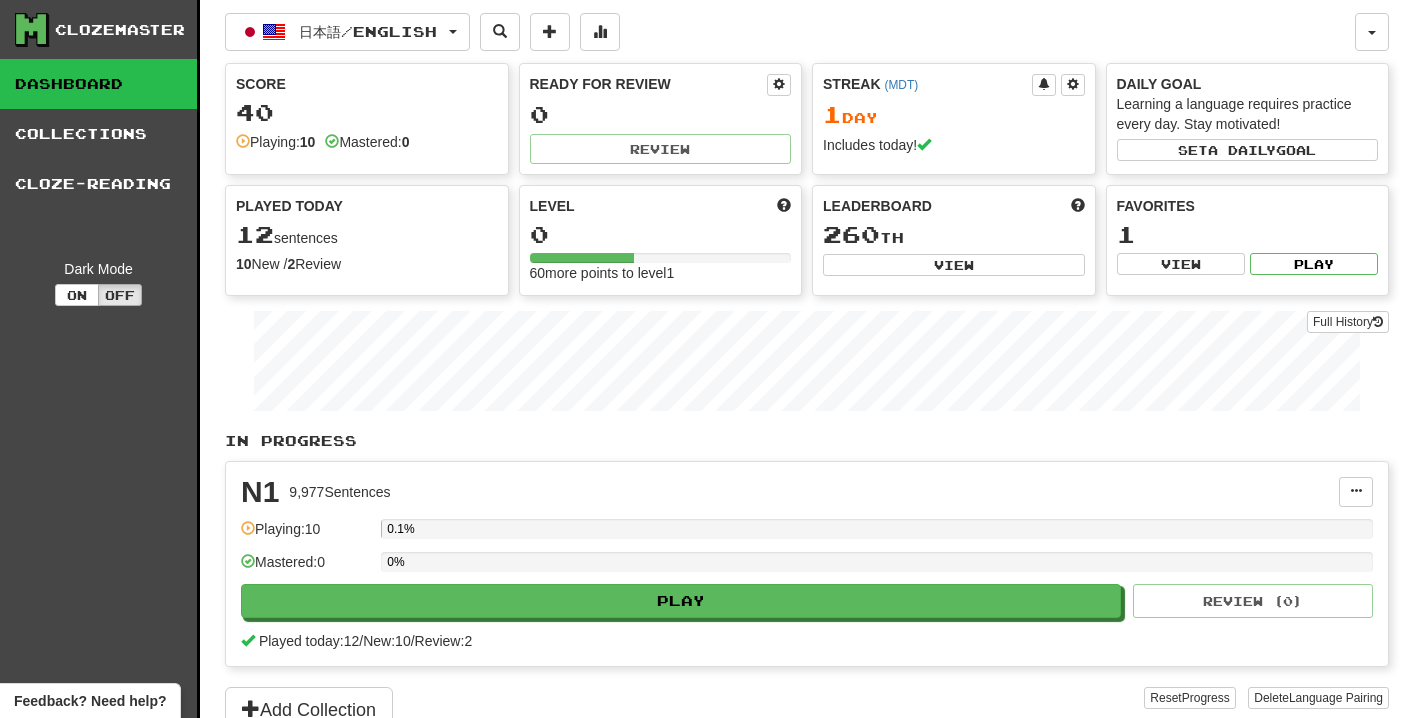 scroll, scrollTop: 0, scrollLeft: 0, axis: both 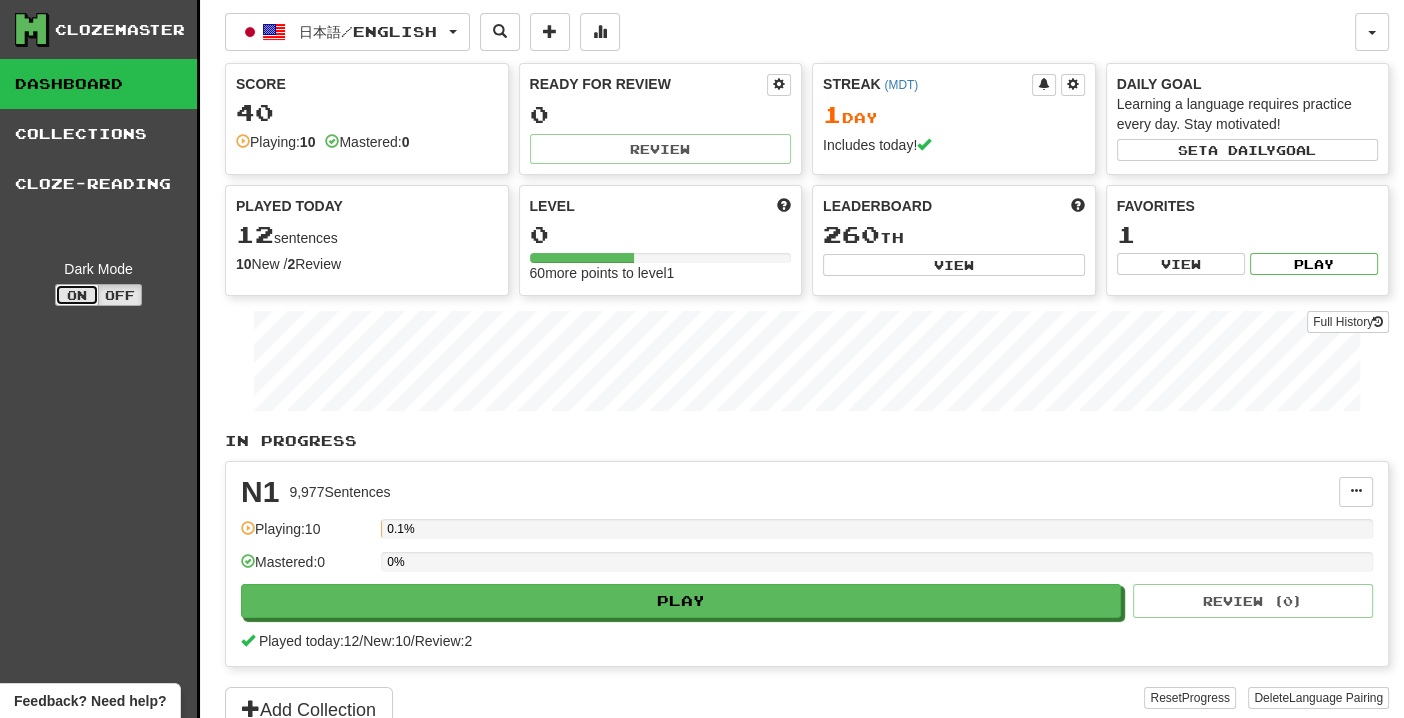 click on "On" at bounding box center (77, 295) 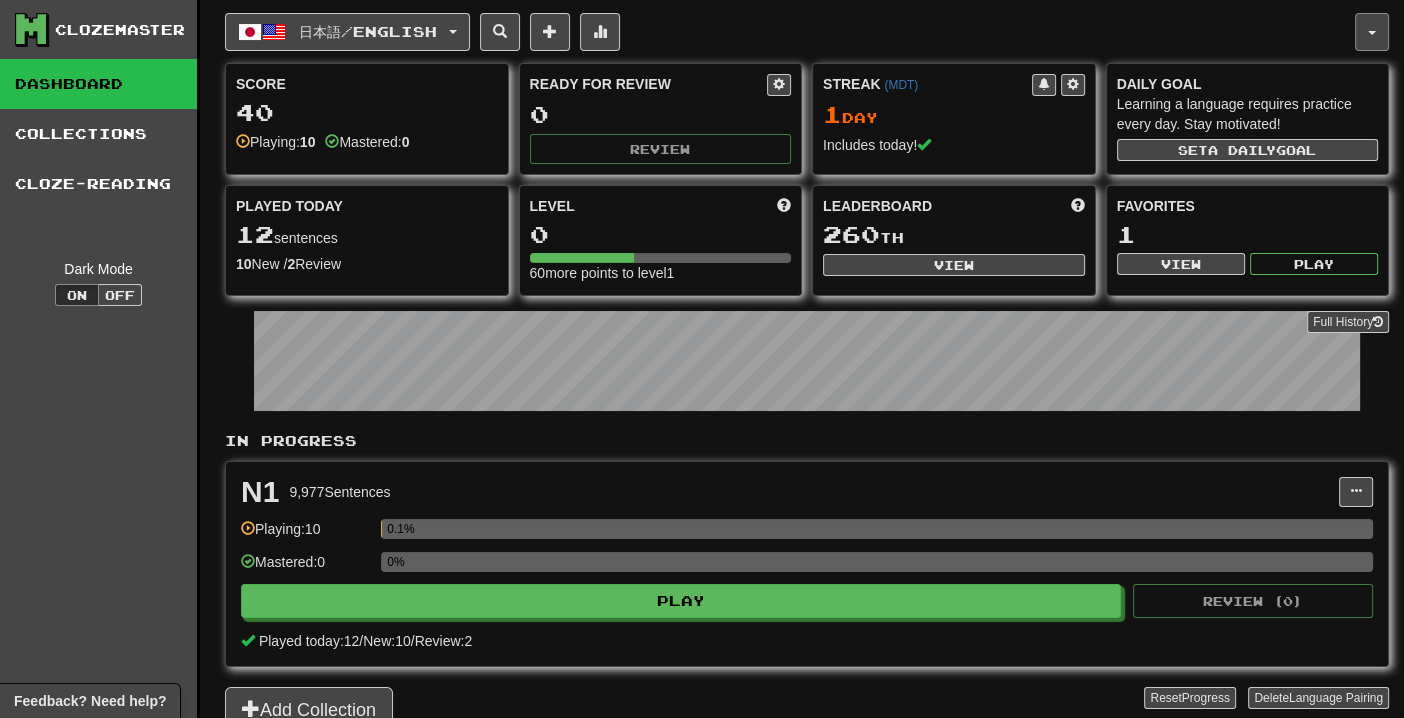 click at bounding box center [1372, 33] 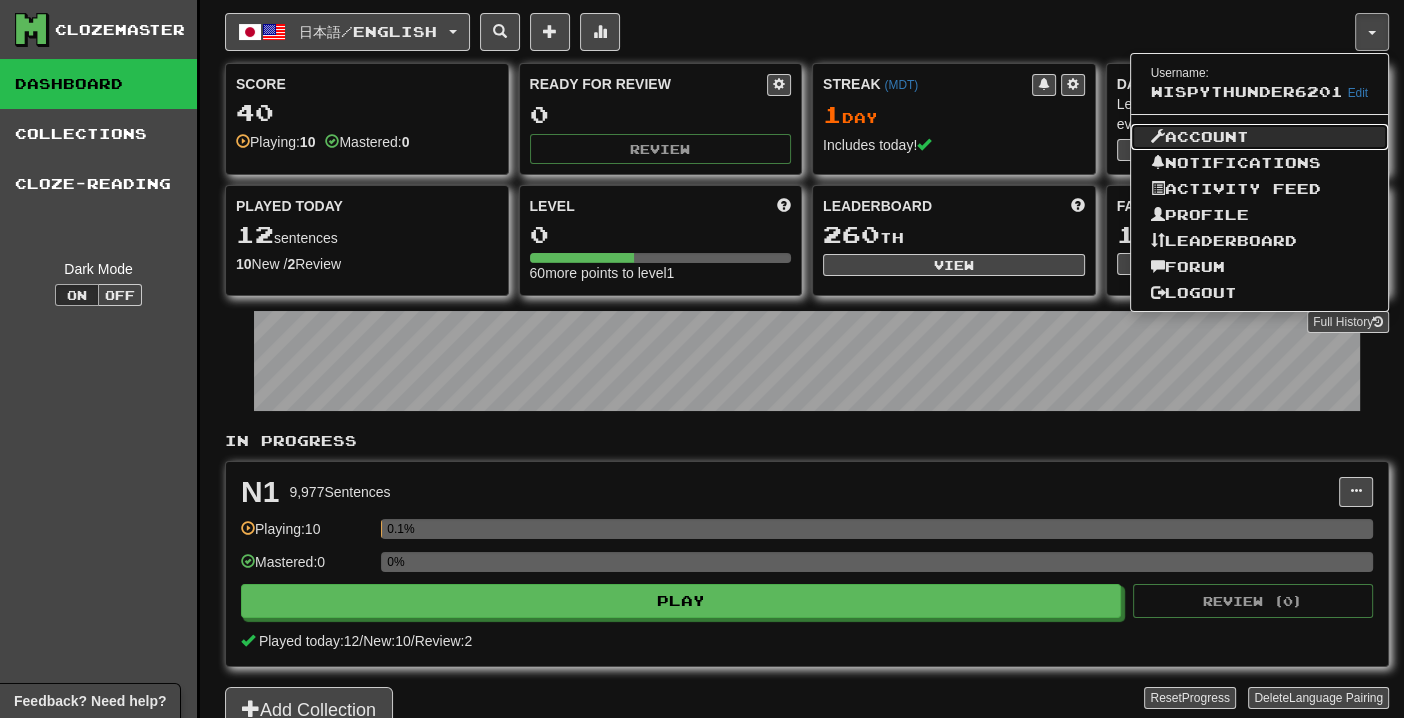 click on "Account" at bounding box center (1260, 137) 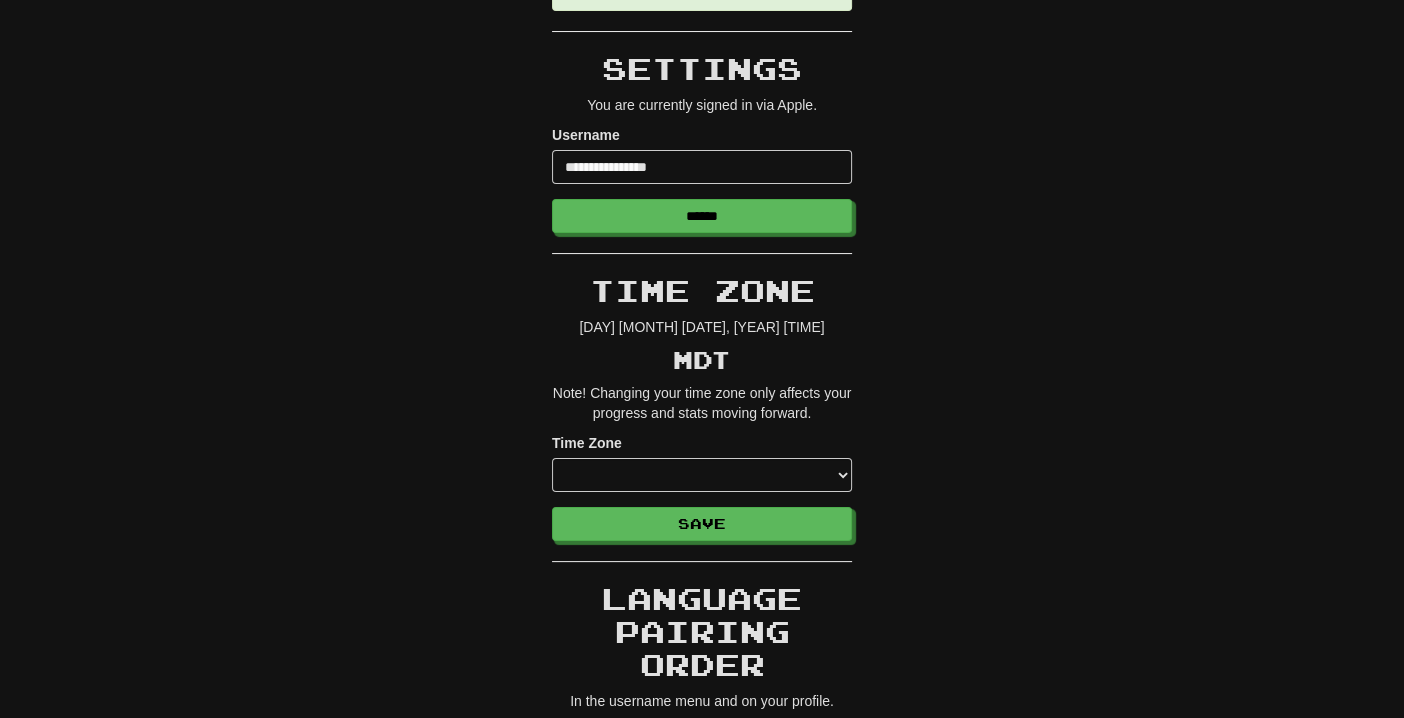 scroll, scrollTop: 310, scrollLeft: 0, axis: vertical 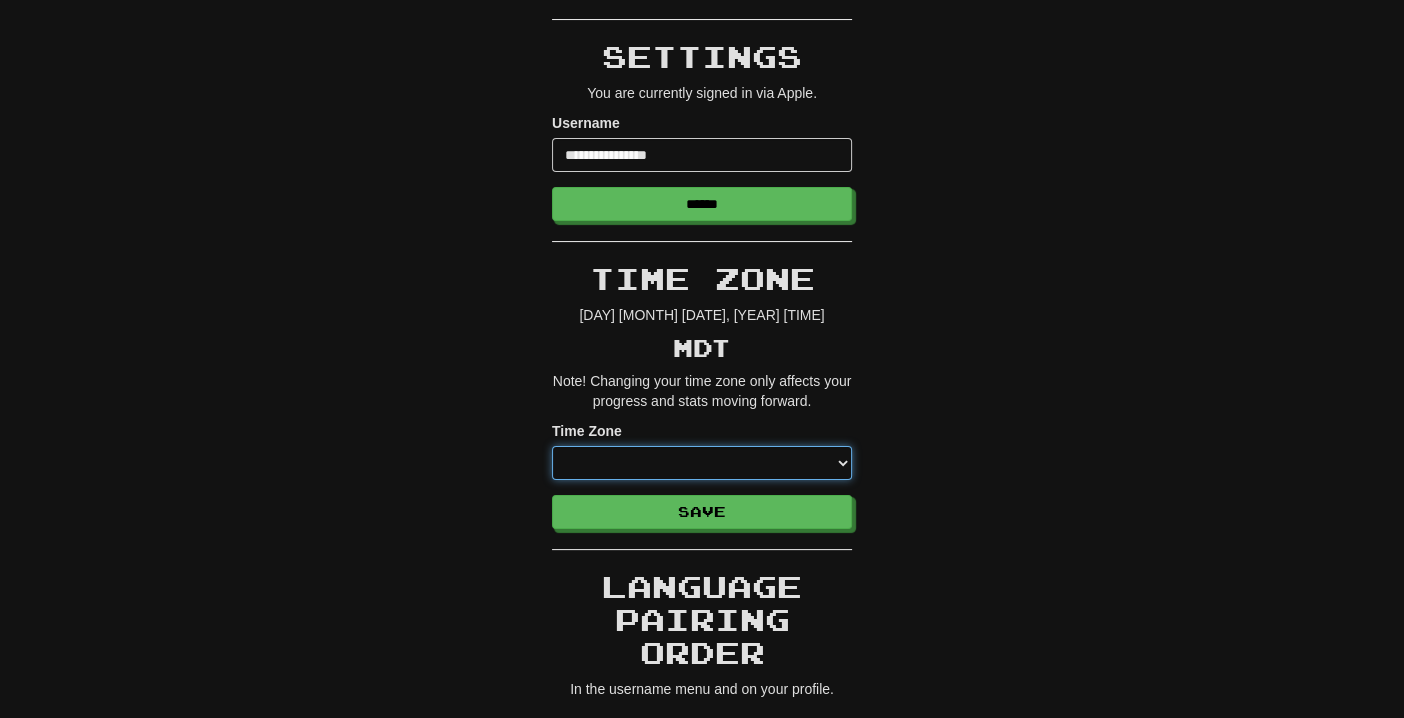 click on "**********" at bounding box center (702, 463) 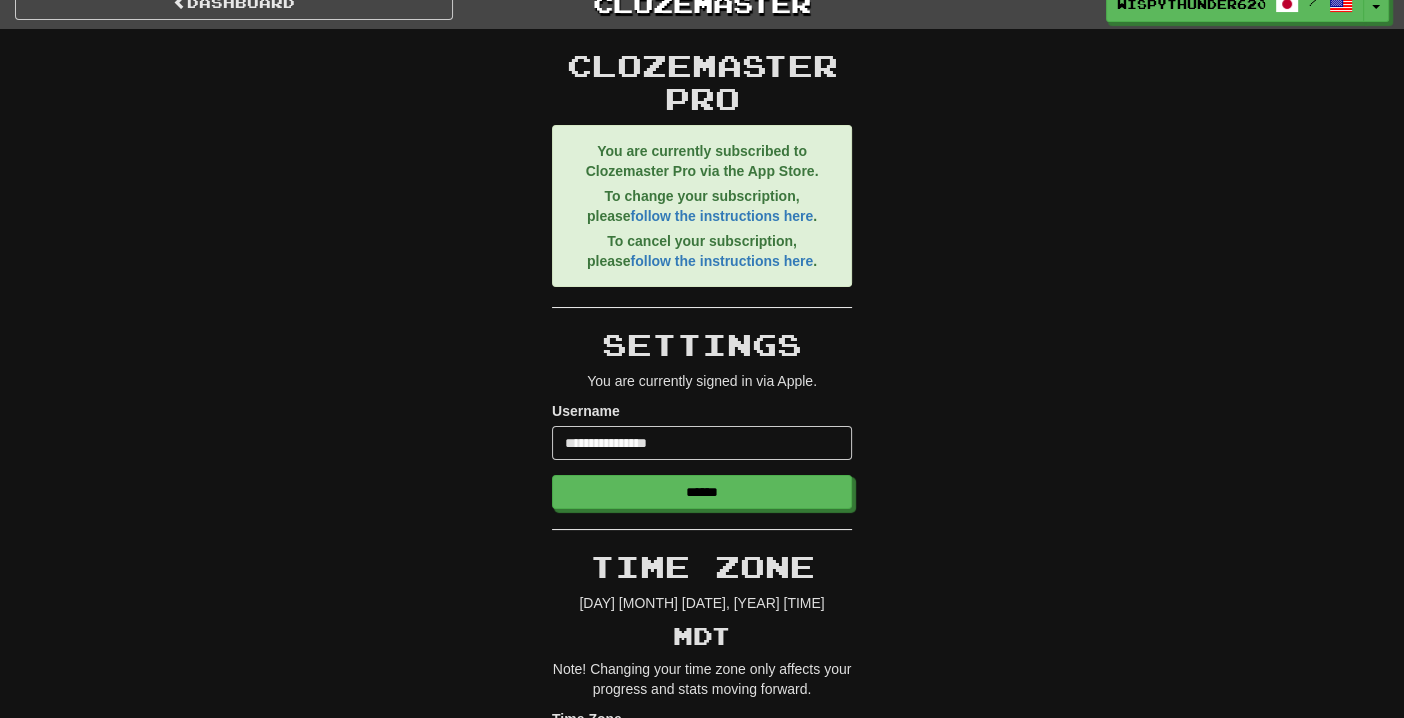 scroll, scrollTop: 0, scrollLeft: 0, axis: both 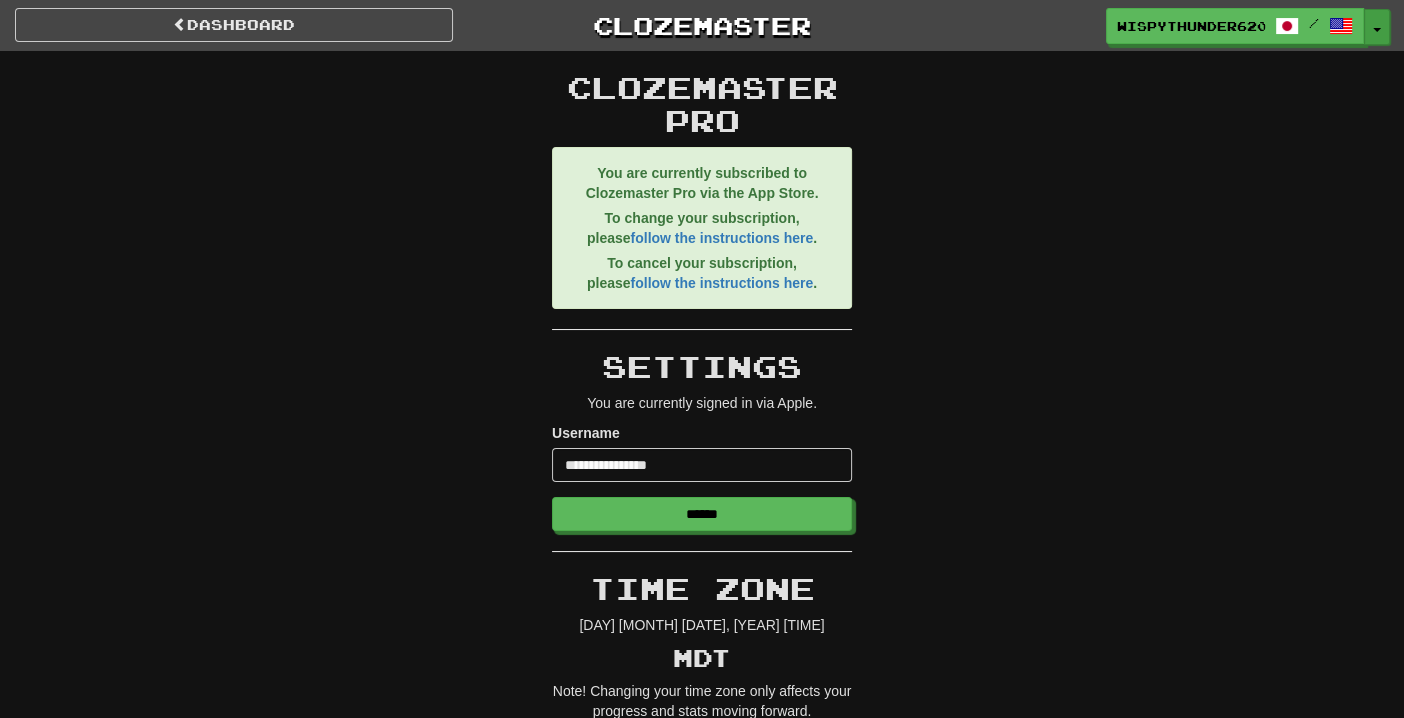 click on "Toggle Dropdown" at bounding box center (1377, 27) 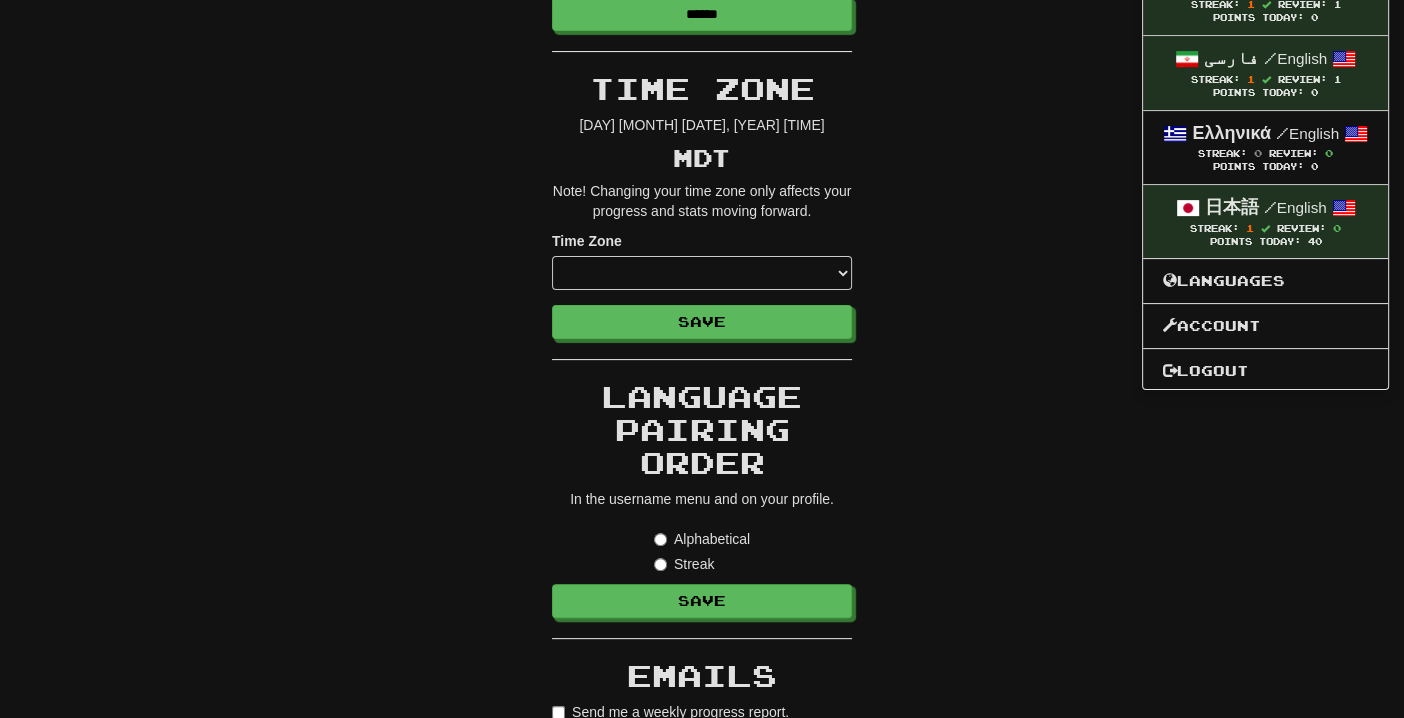scroll, scrollTop: 502, scrollLeft: 0, axis: vertical 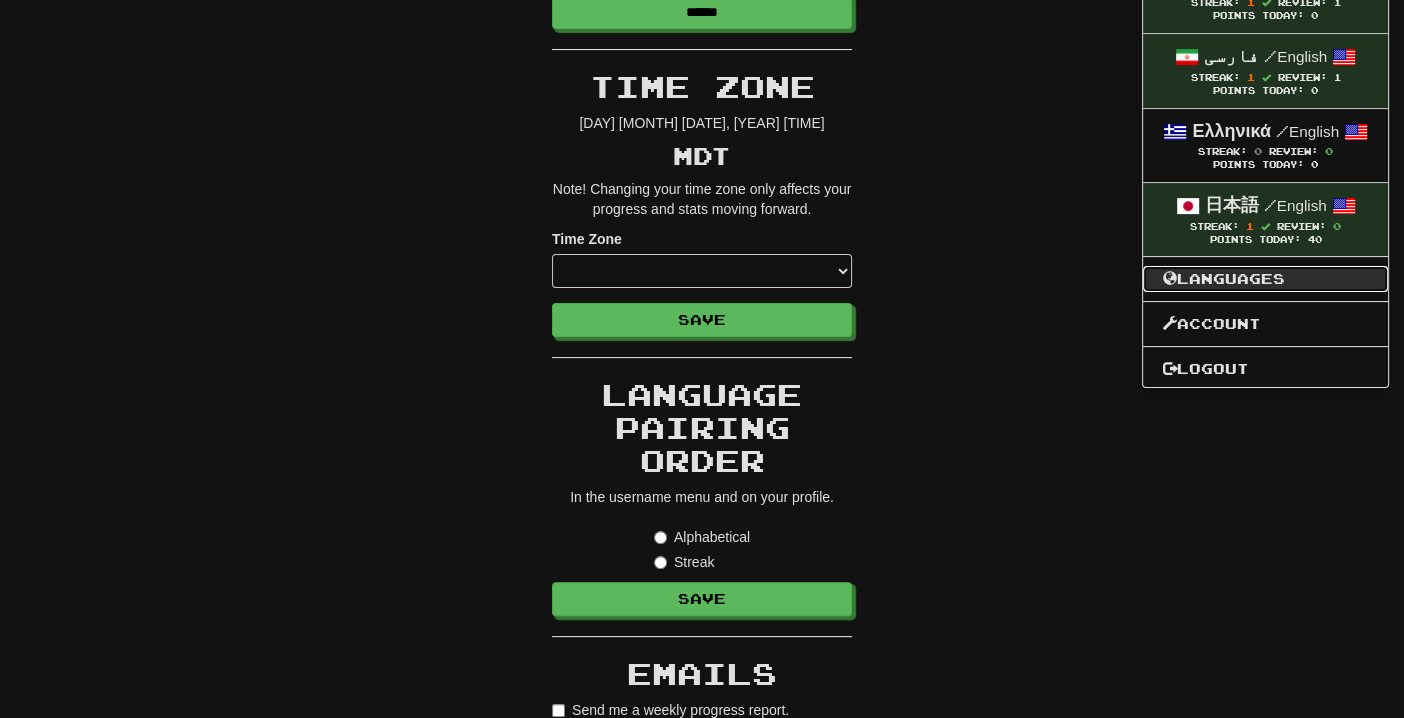 click on "Languages" at bounding box center (1265, 279) 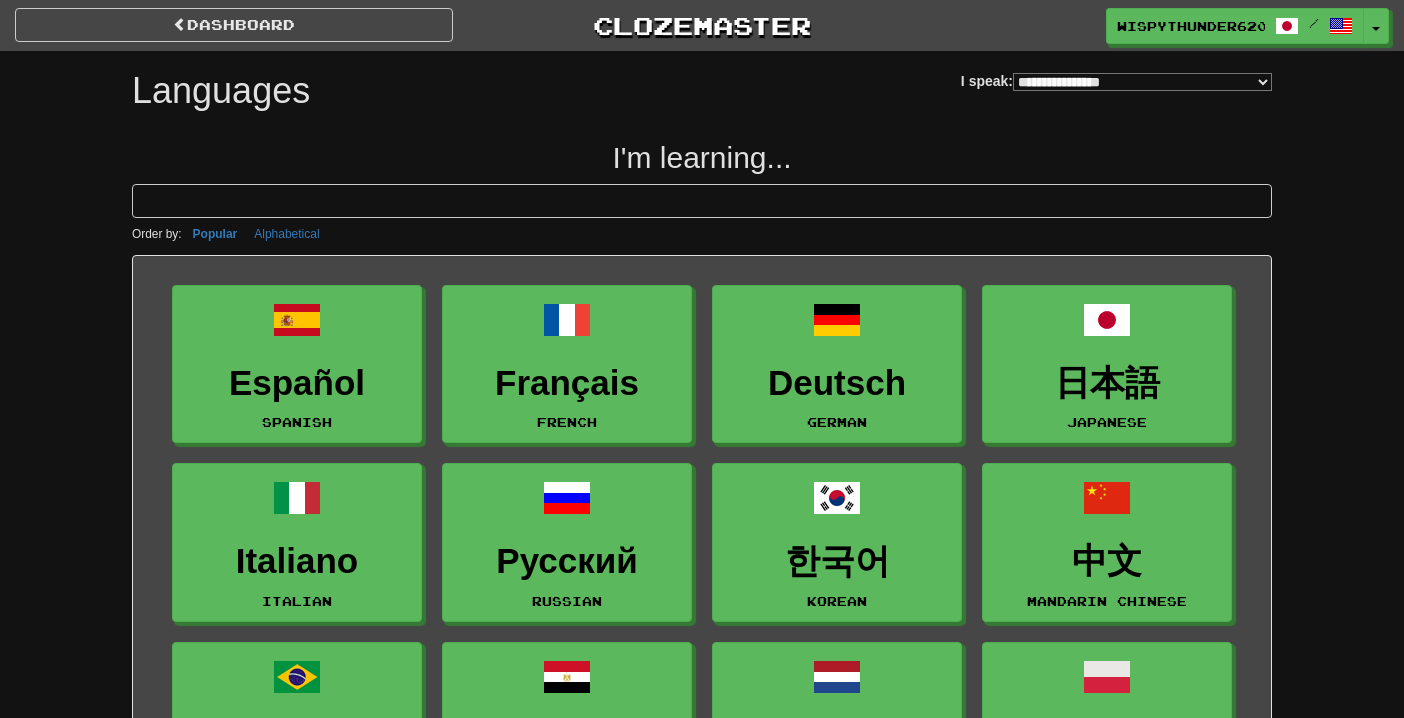 select on "*******" 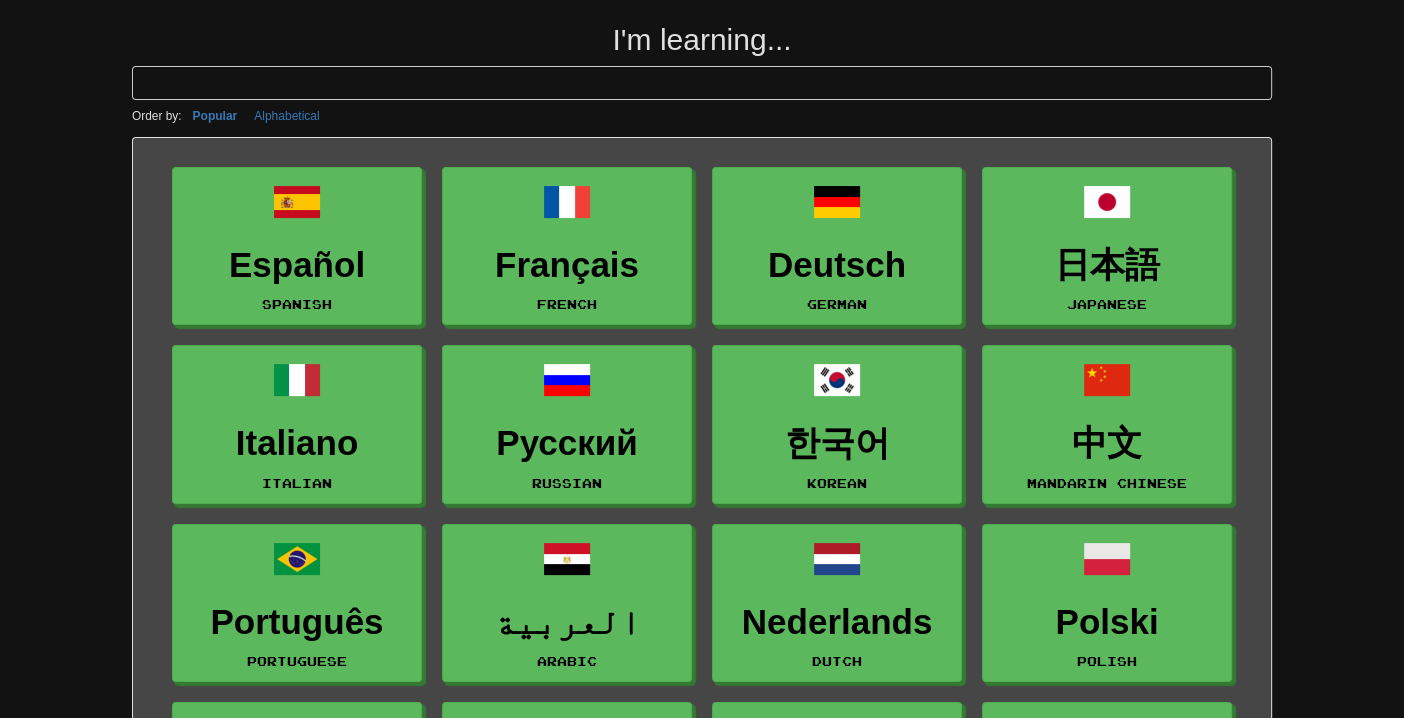 scroll, scrollTop: 0, scrollLeft: 0, axis: both 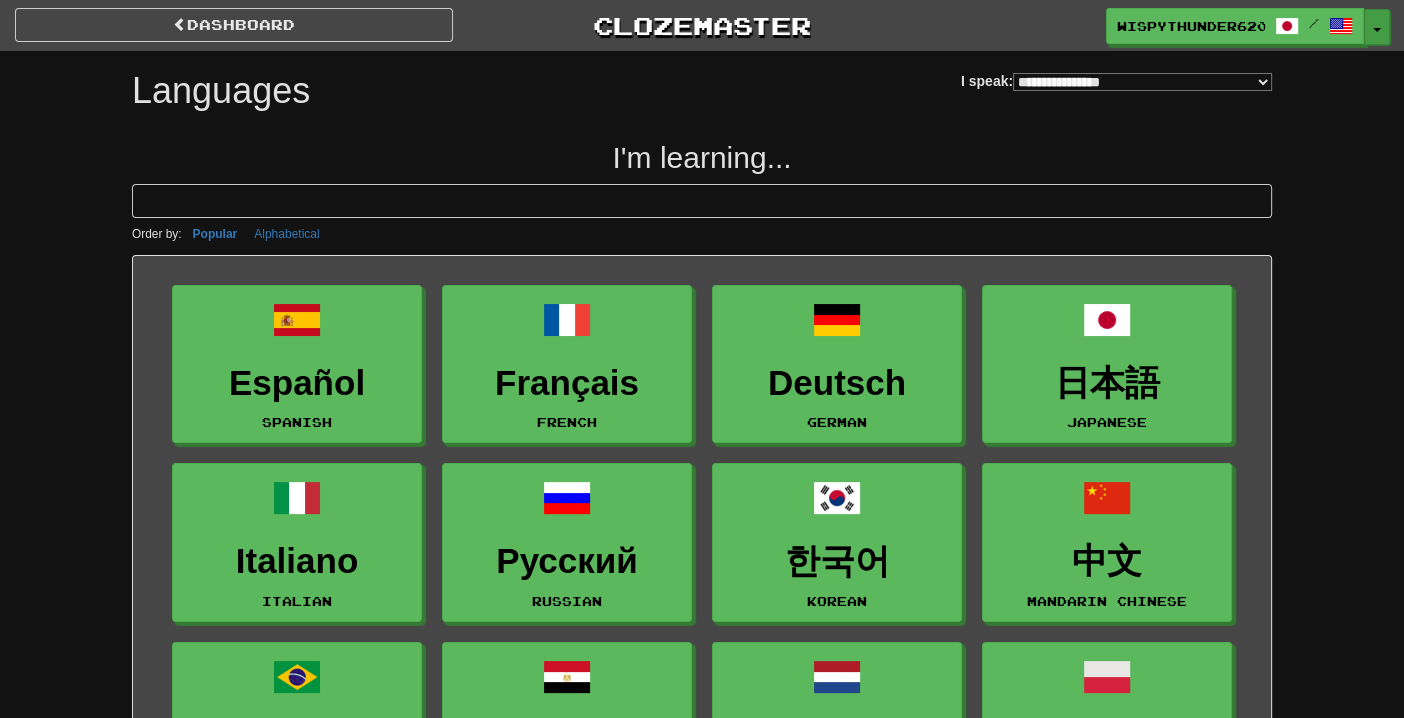 click on "Toggle Dropdown" at bounding box center (1377, 27) 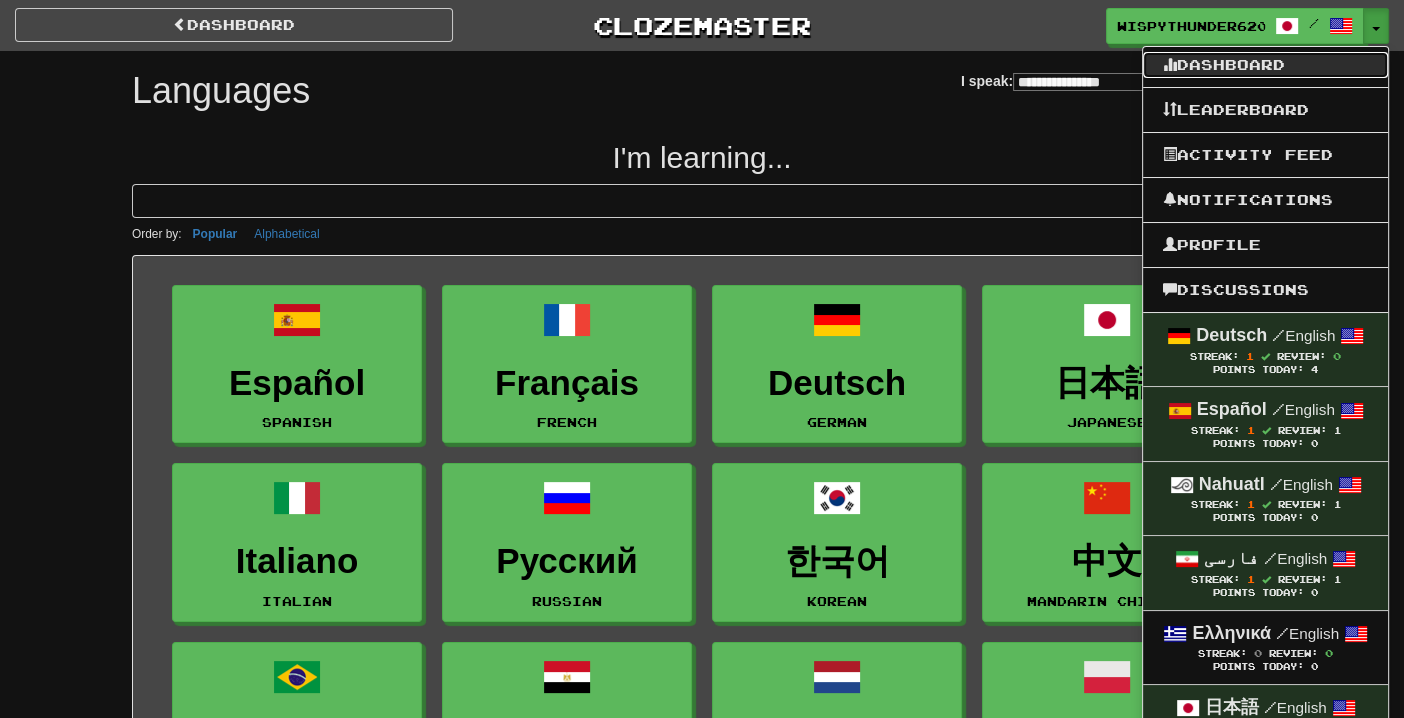 click on "Dashboard" at bounding box center (1265, 65) 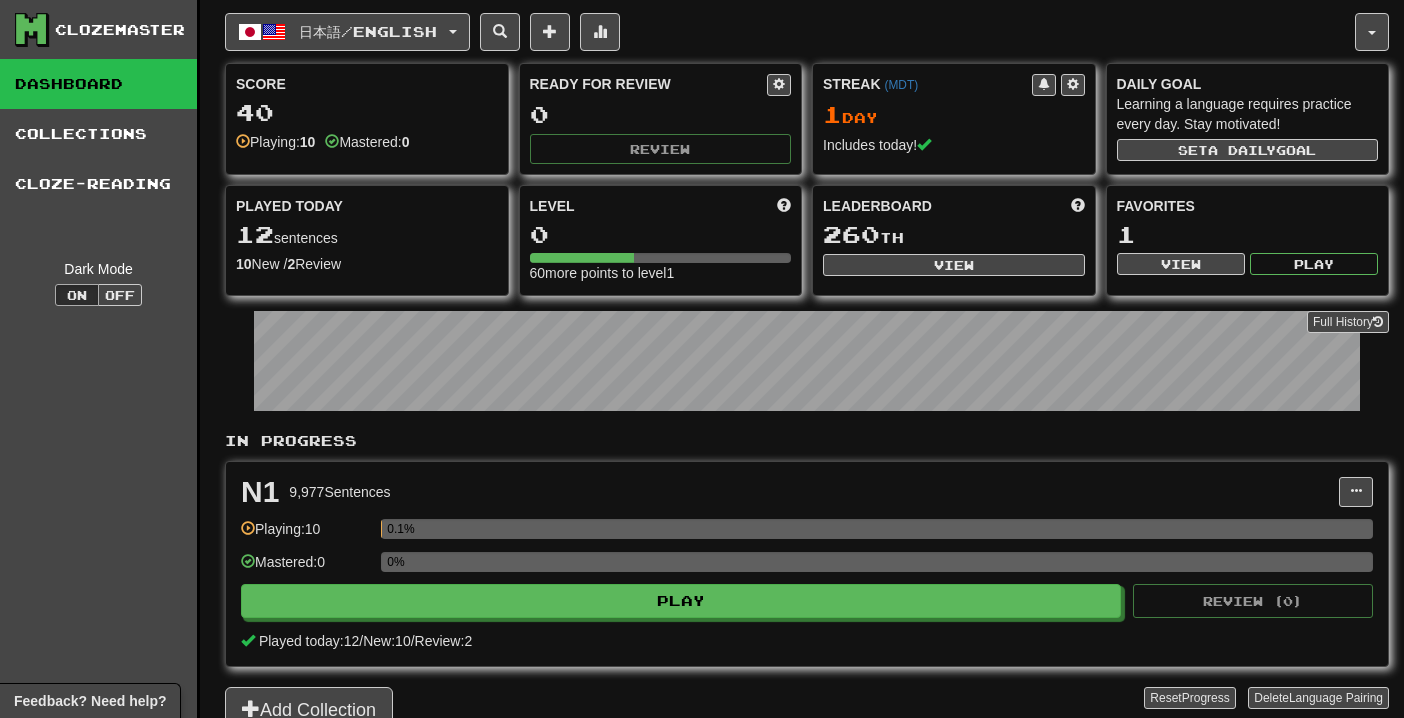 scroll, scrollTop: 0, scrollLeft: 0, axis: both 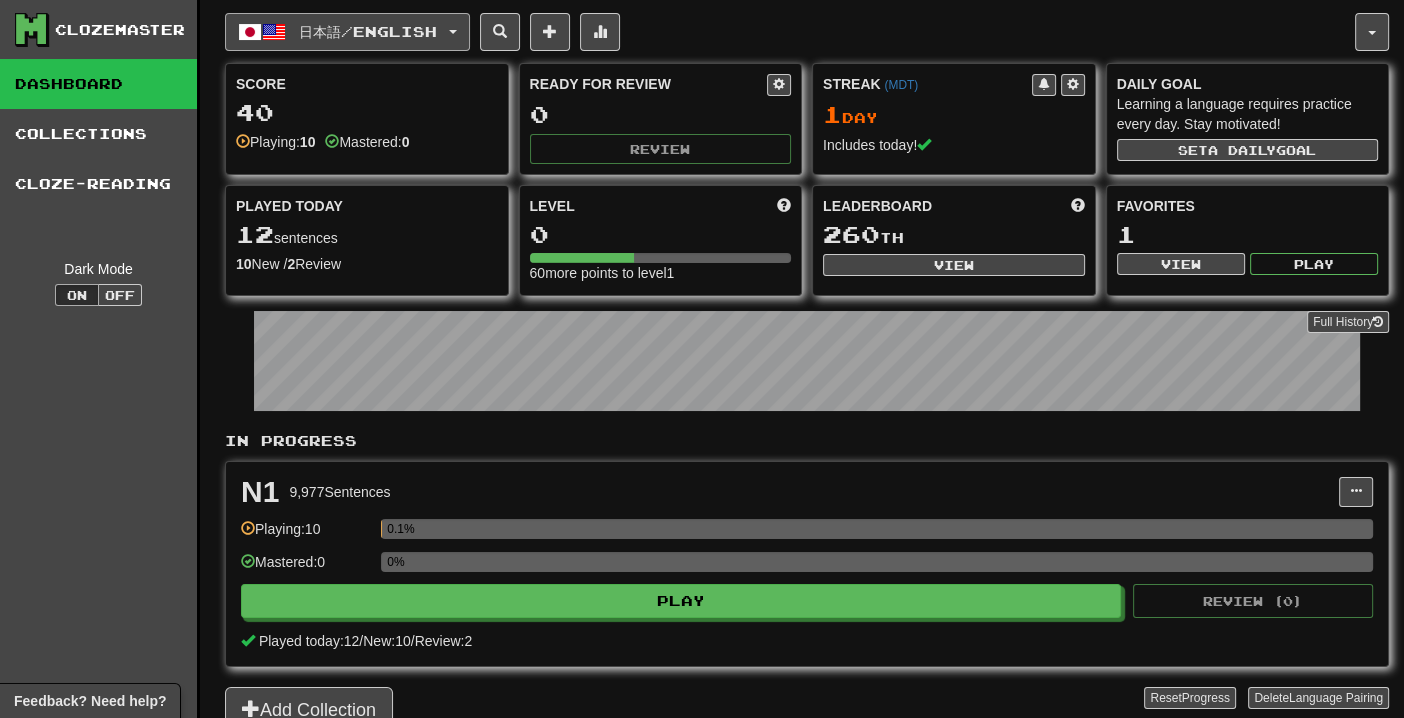 click on "日本語  /  English" at bounding box center (347, 32) 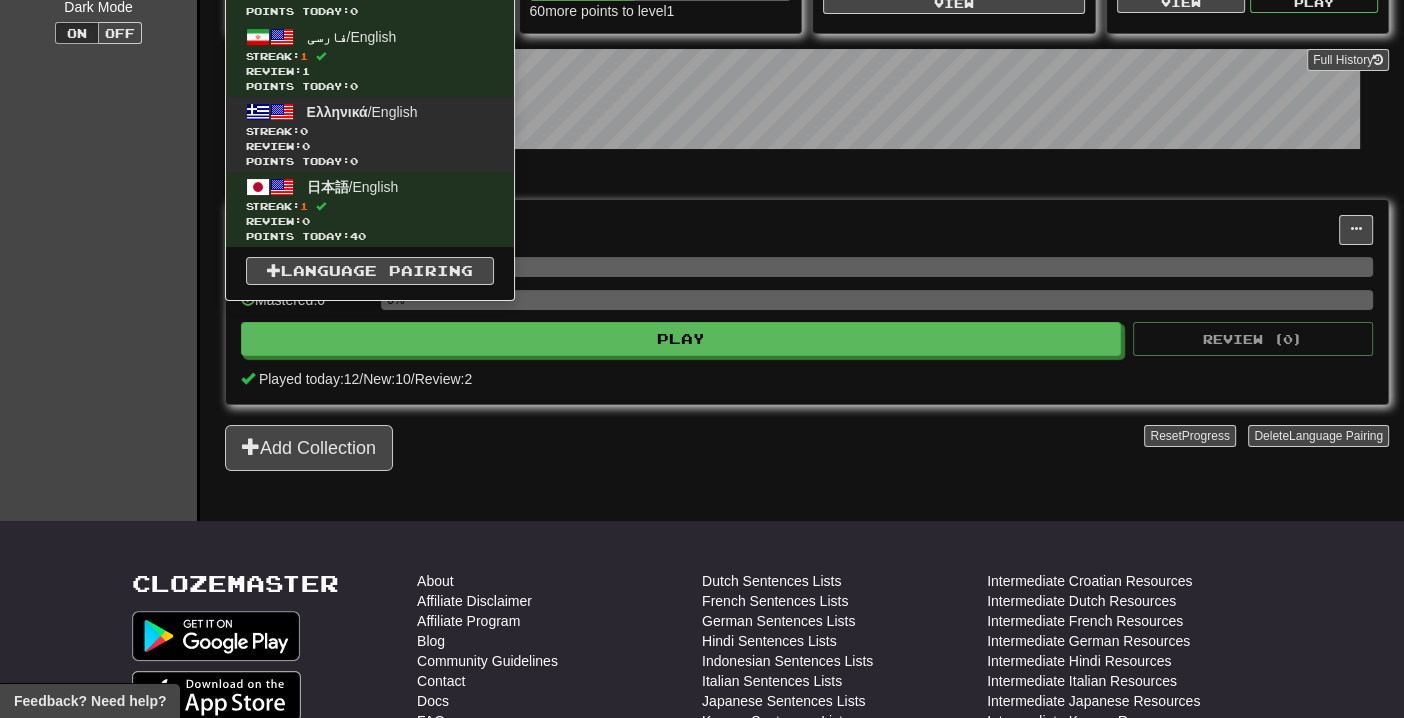 scroll, scrollTop: 265, scrollLeft: 0, axis: vertical 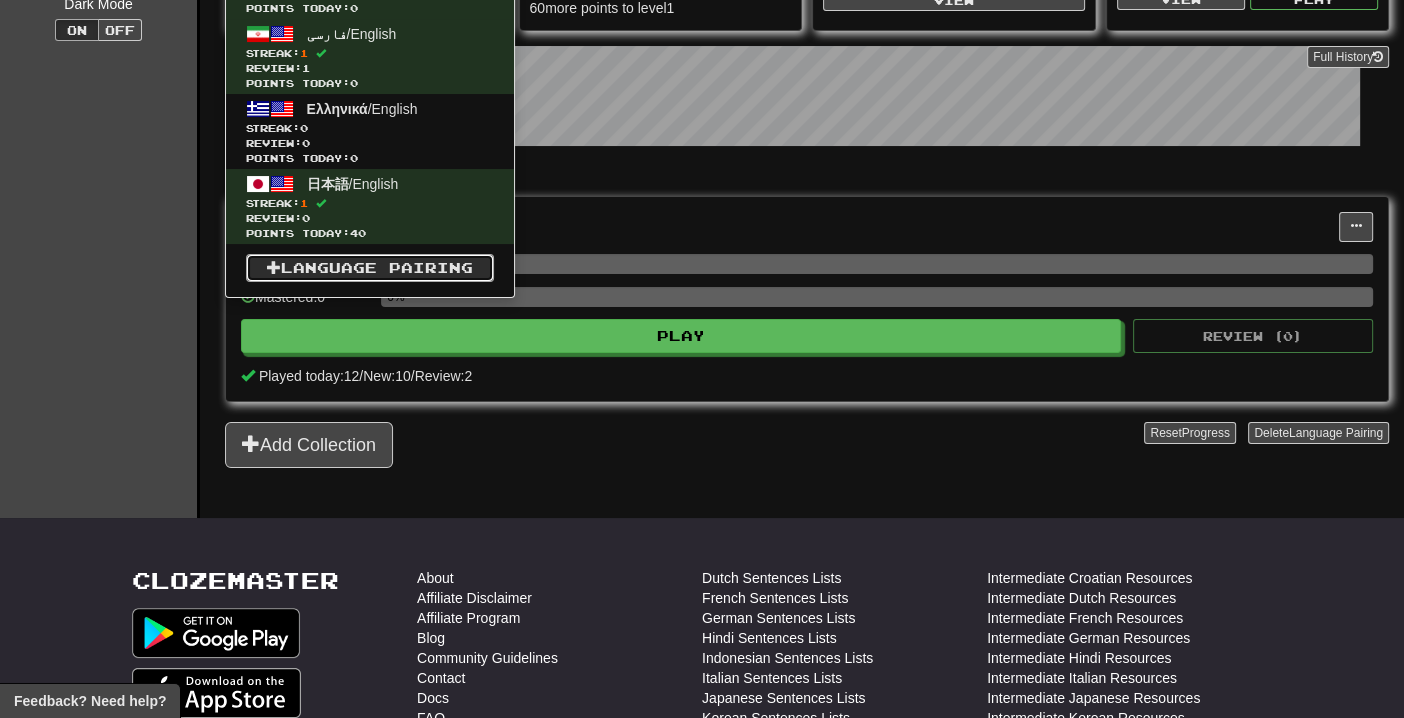 click on "Language Pairing" at bounding box center [370, 268] 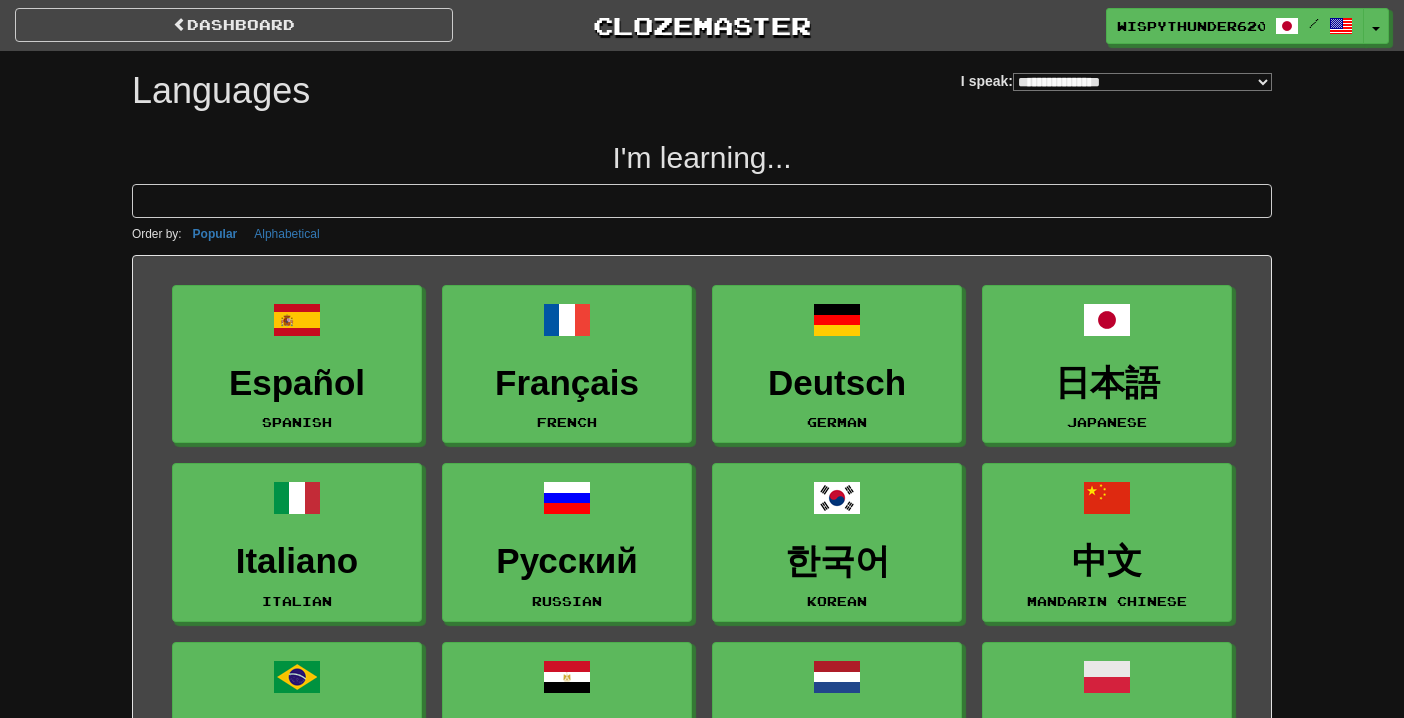 select on "*******" 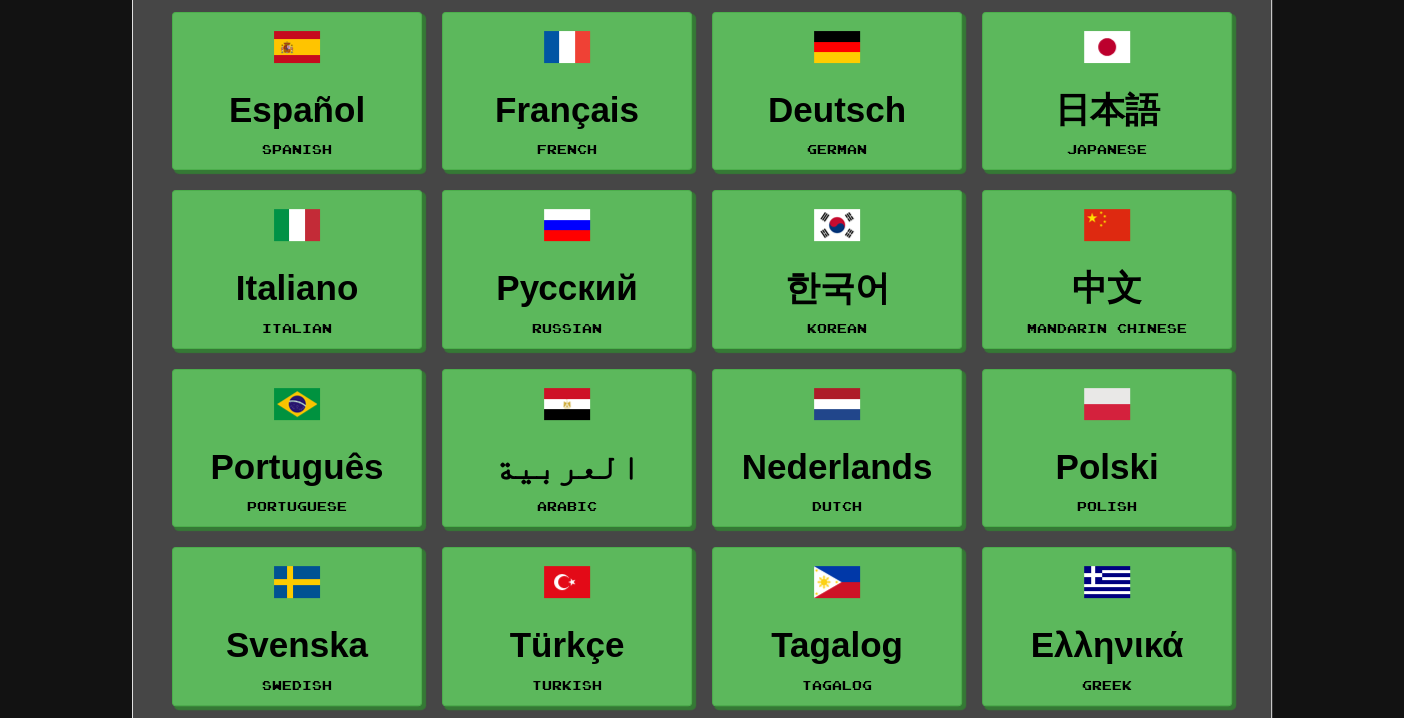 scroll, scrollTop: 0, scrollLeft: 0, axis: both 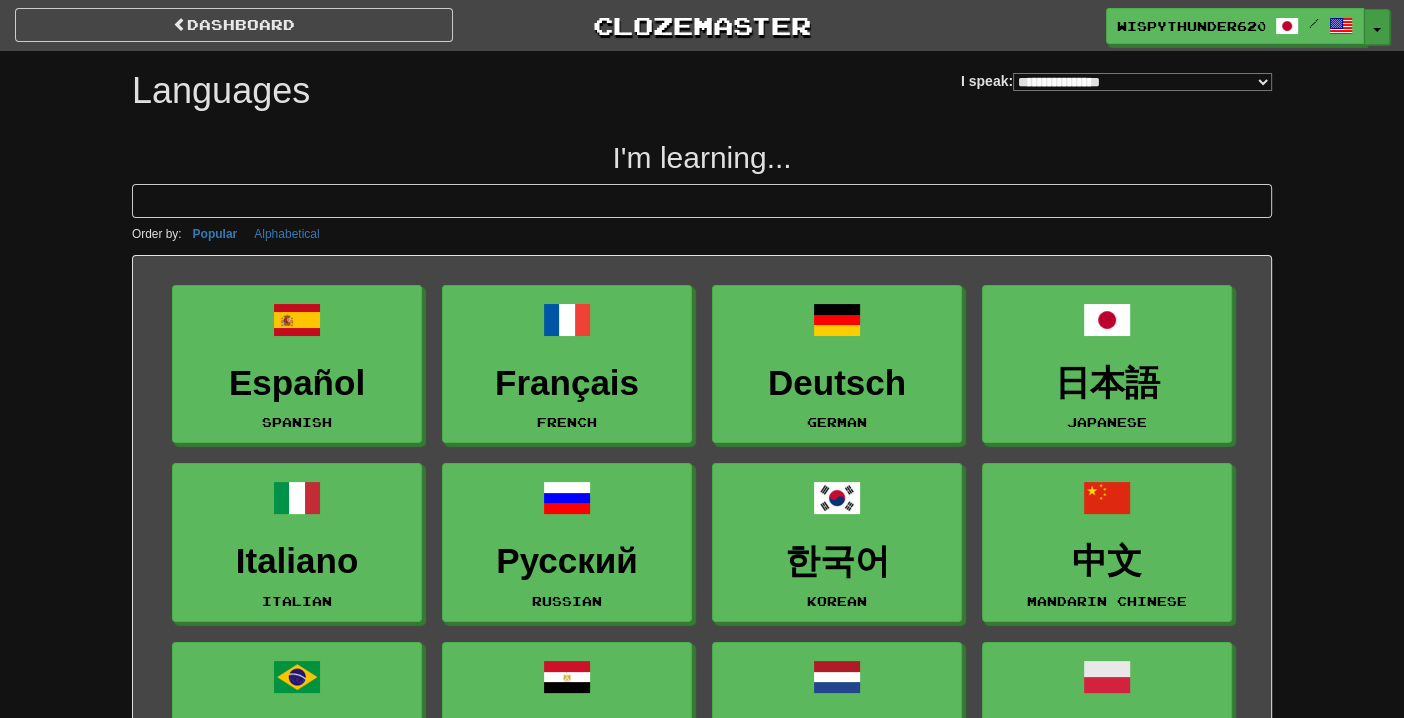 click on "Toggle Dropdown" at bounding box center [1377, 27] 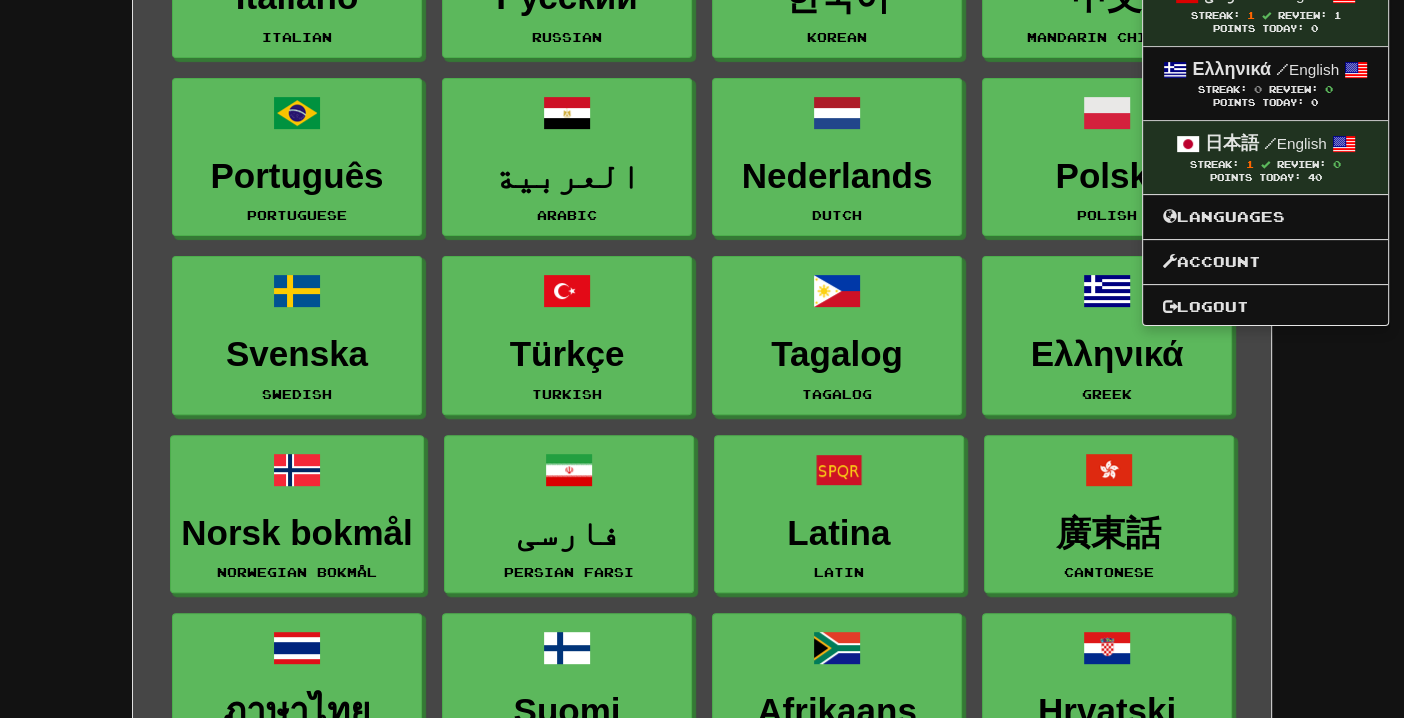 scroll, scrollTop: 0, scrollLeft: 0, axis: both 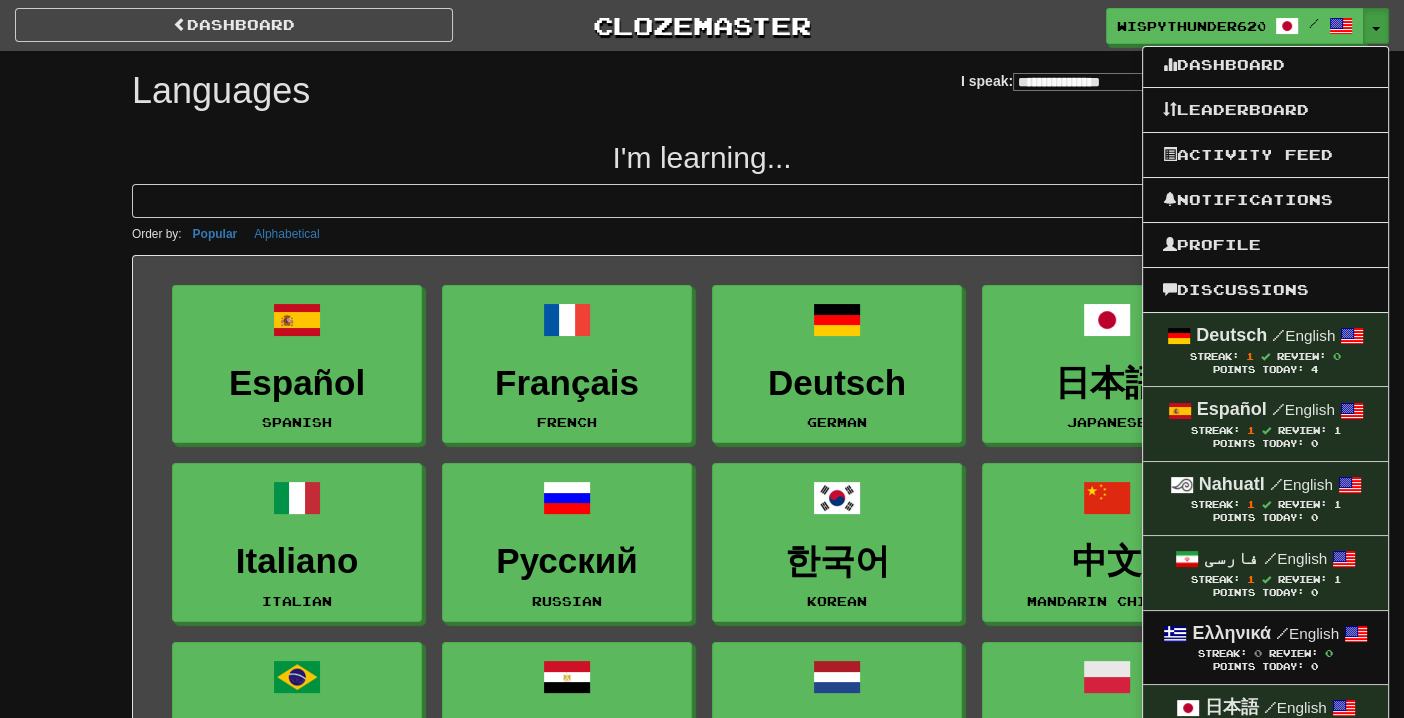 click on "dashboard
Clozemaster
[USERNAME]
/
Toggle Dropdown
Dashboard
Leaderboard
Activity Feed
Notifications
Profile
Discussions
Deutsch
/
English
Streak:
1
Review:
0
Points Today: 4
Español
/
English
Streak:
1
Review:
1
Points Today: 0
Nahuatl
/
English
Streak:
1
Review:
1
Points Today: 0
فارسی
/
English
Streak:
1
Review:
1
Points Today: 0
Ελληνικά
/
English
Streak:
0
Review:
0
Points Today: 0
日本語
/
English
Streak:
1
Review:
0
Points Today: 40
Languages
Account
Logout
[USERNAME]
/
Toggle Dropdown
Dashboard" at bounding box center [702, 22] 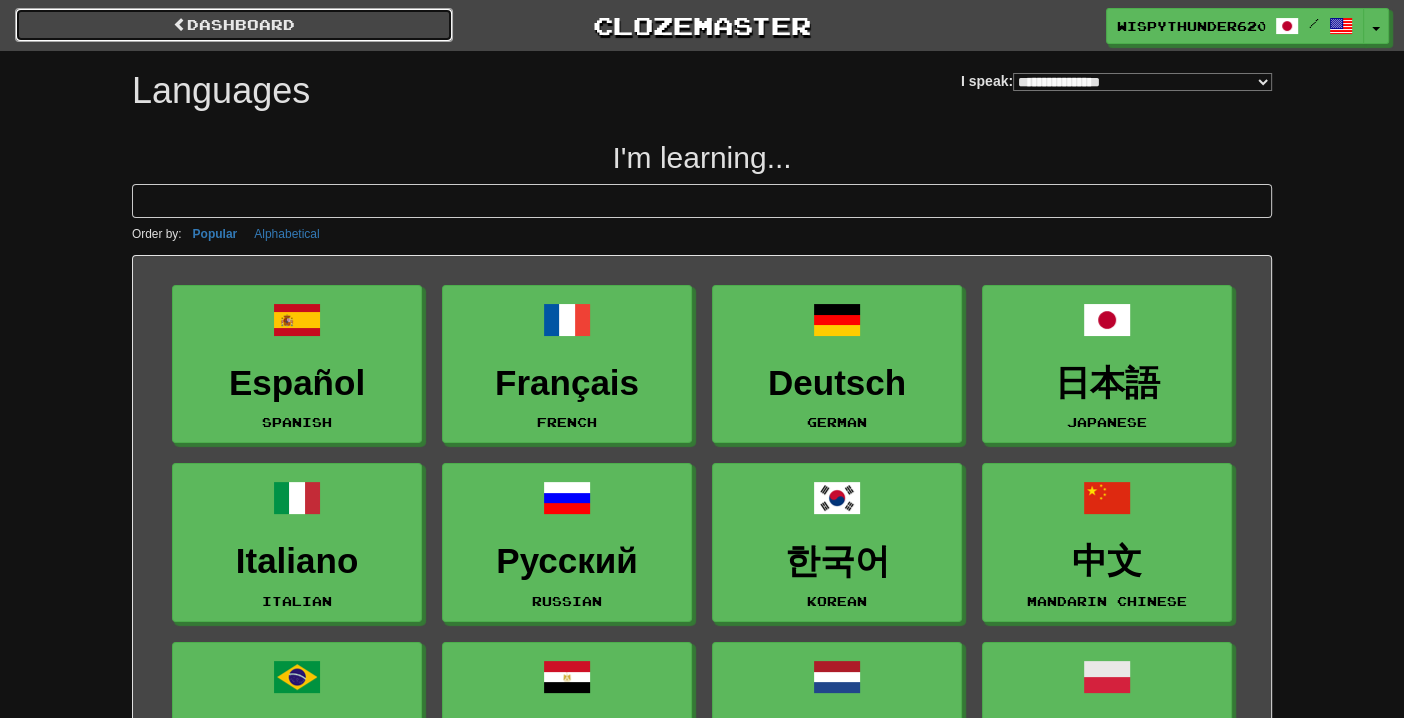 click on "dashboard" at bounding box center [234, 25] 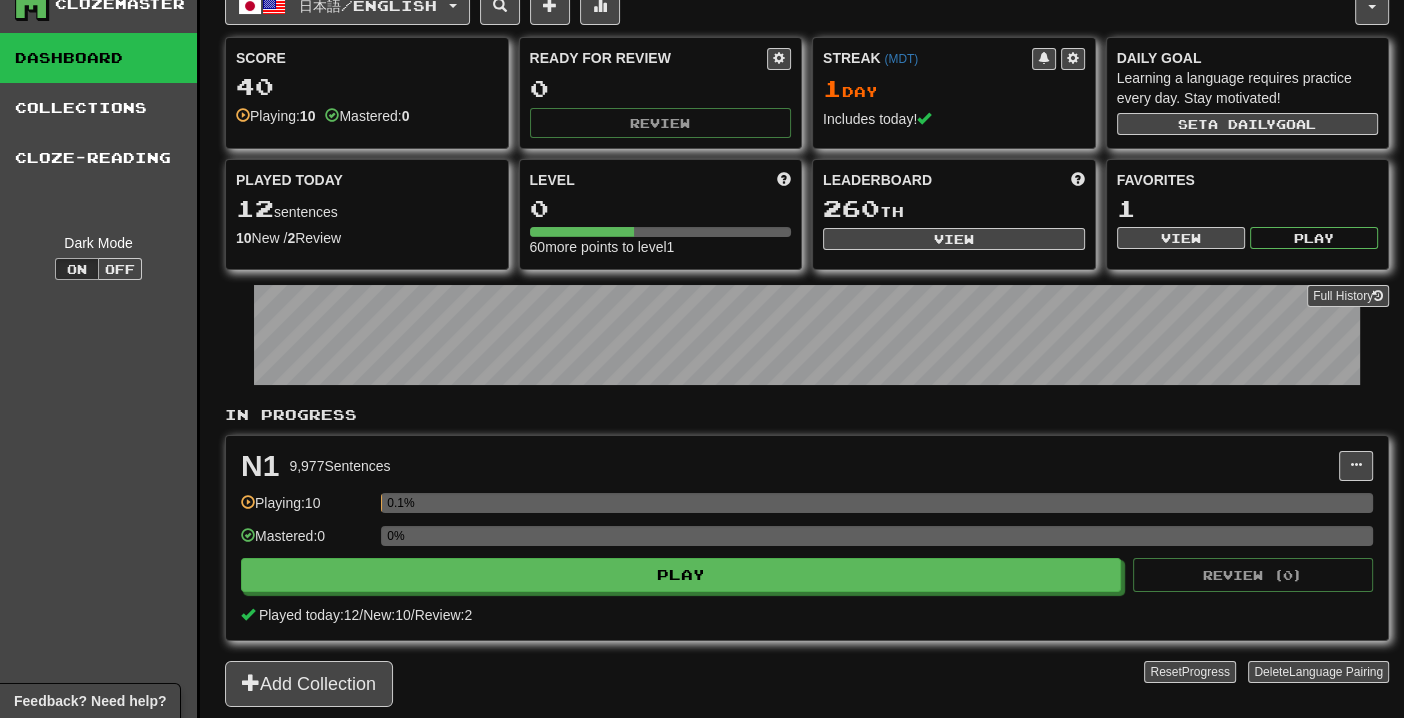 scroll, scrollTop: 0, scrollLeft: 0, axis: both 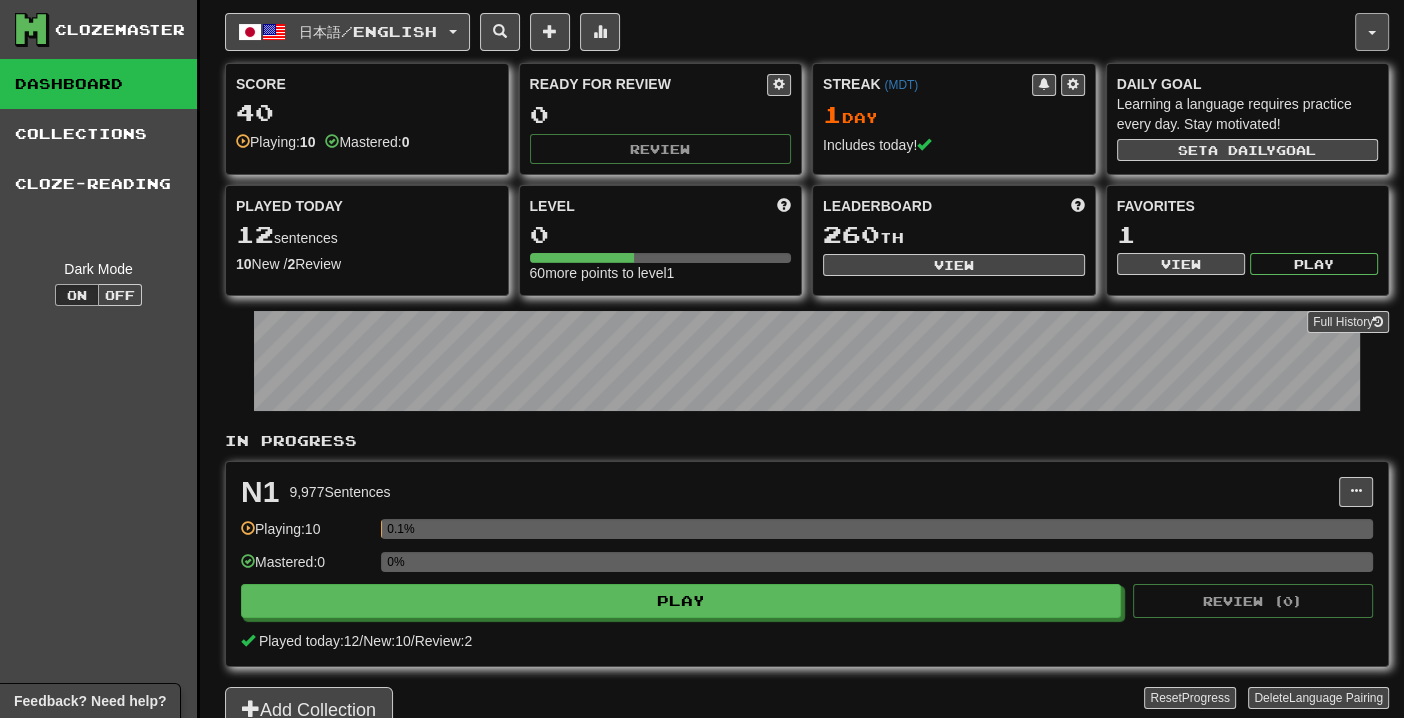 click at bounding box center [1372, 32] 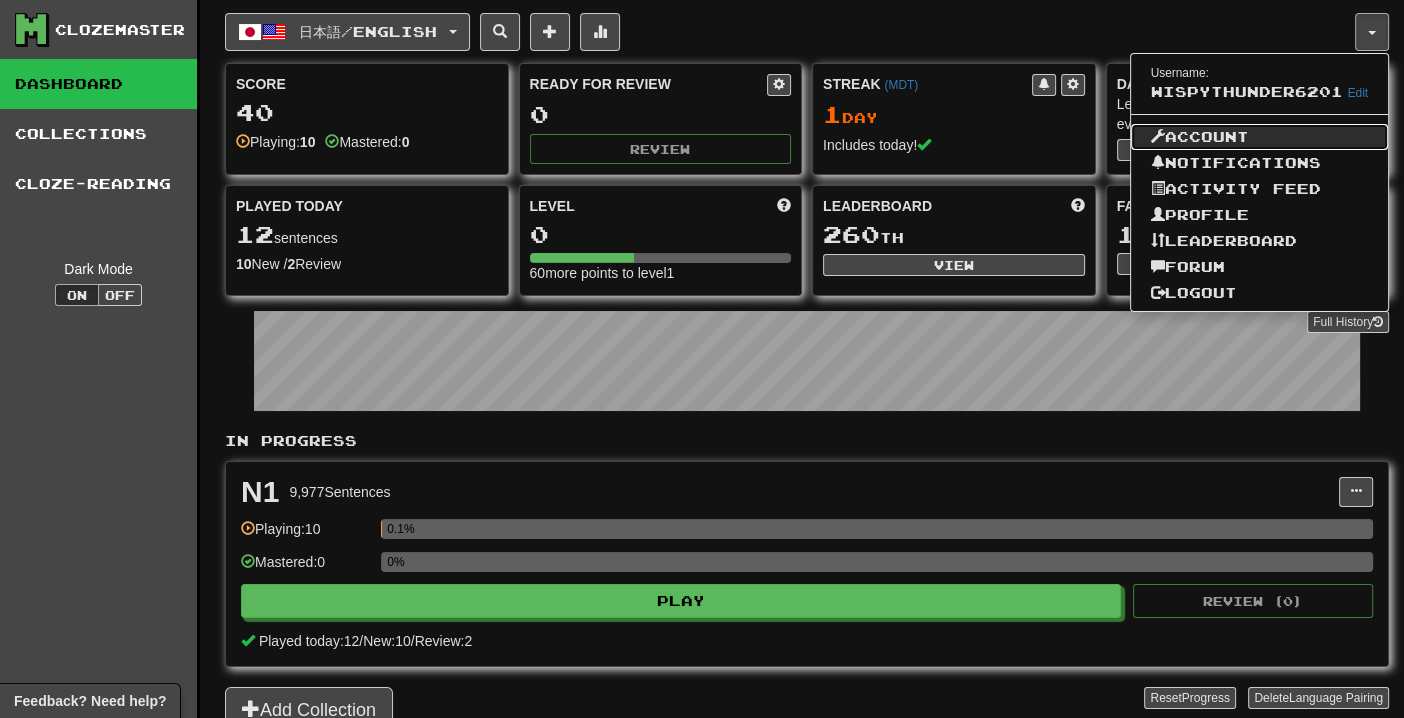 click on "Account" at bounding box center [1260, 137] 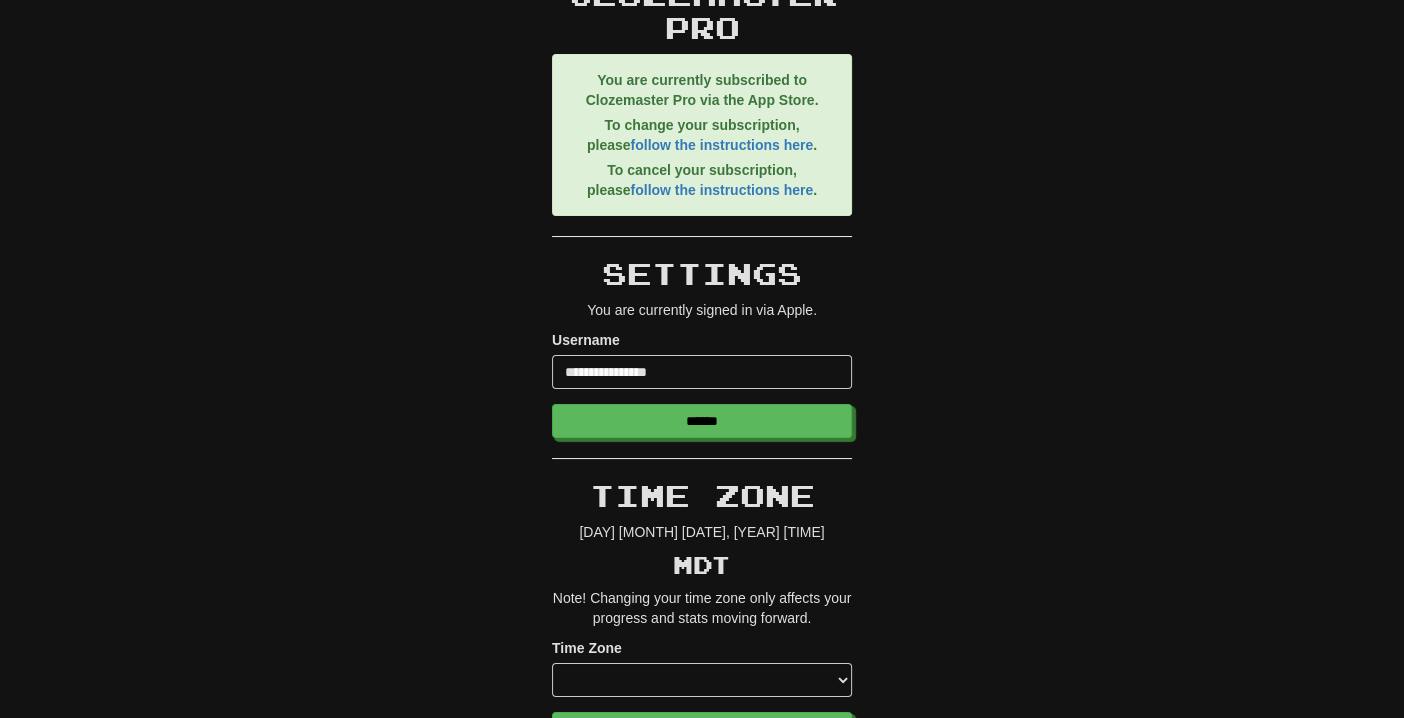 scroll, scrollTop: 0, scrollLeft: 0, axis: both 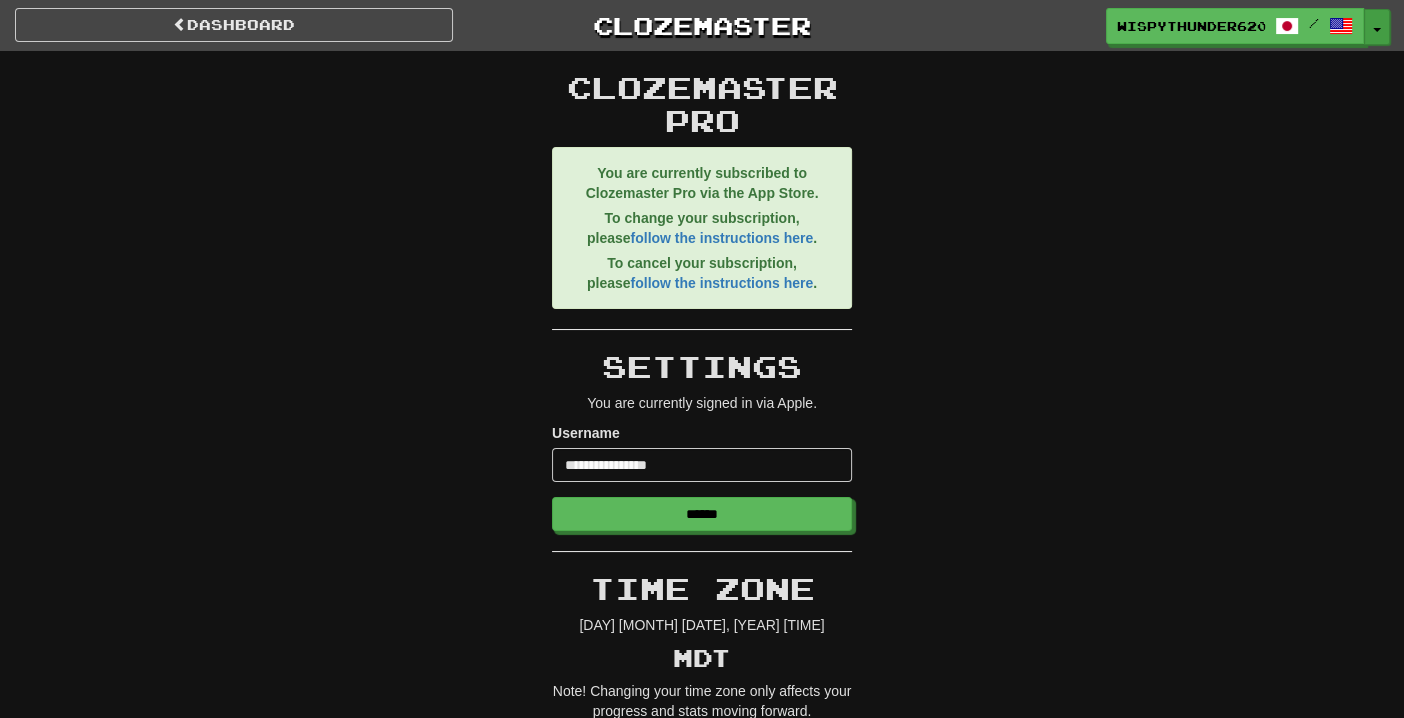 click on "Toggle Dropdown" at bounding box center [1377, 27] 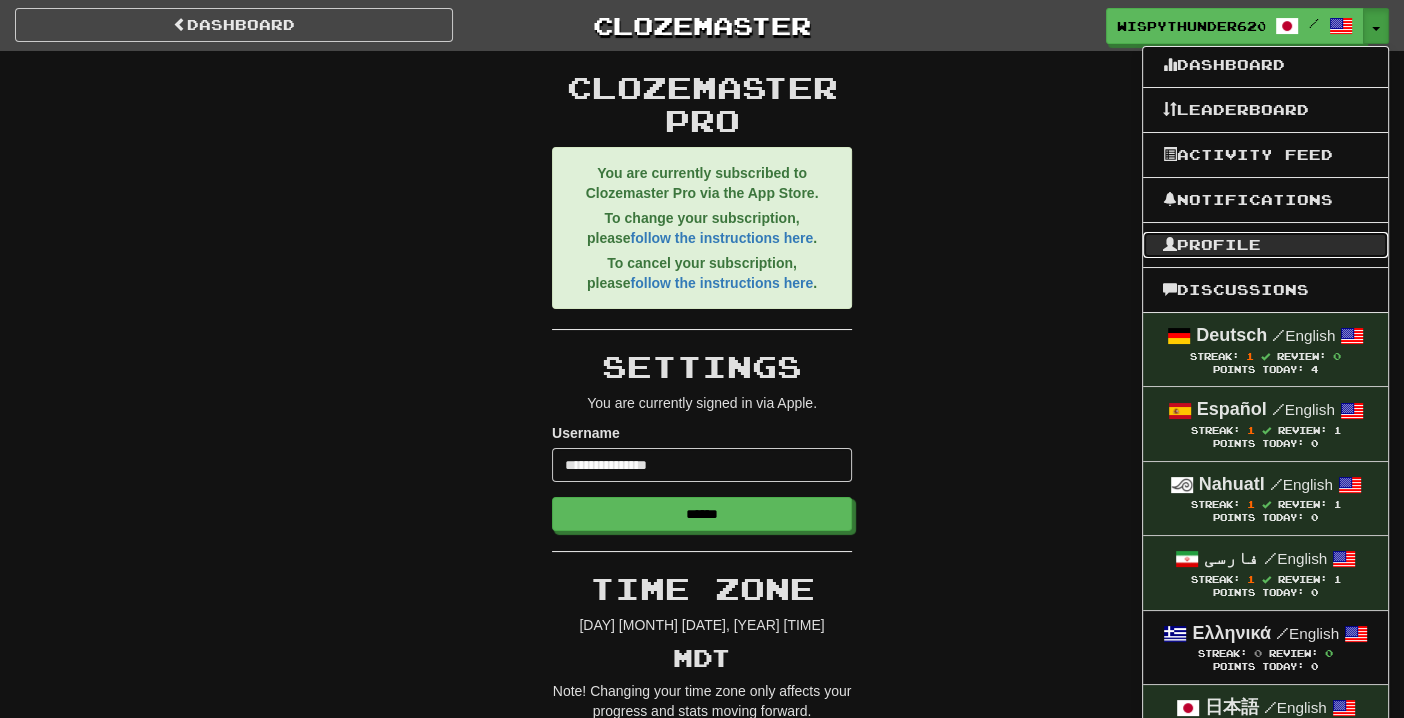 click on "Profile" at bounding box center (1265, 245) 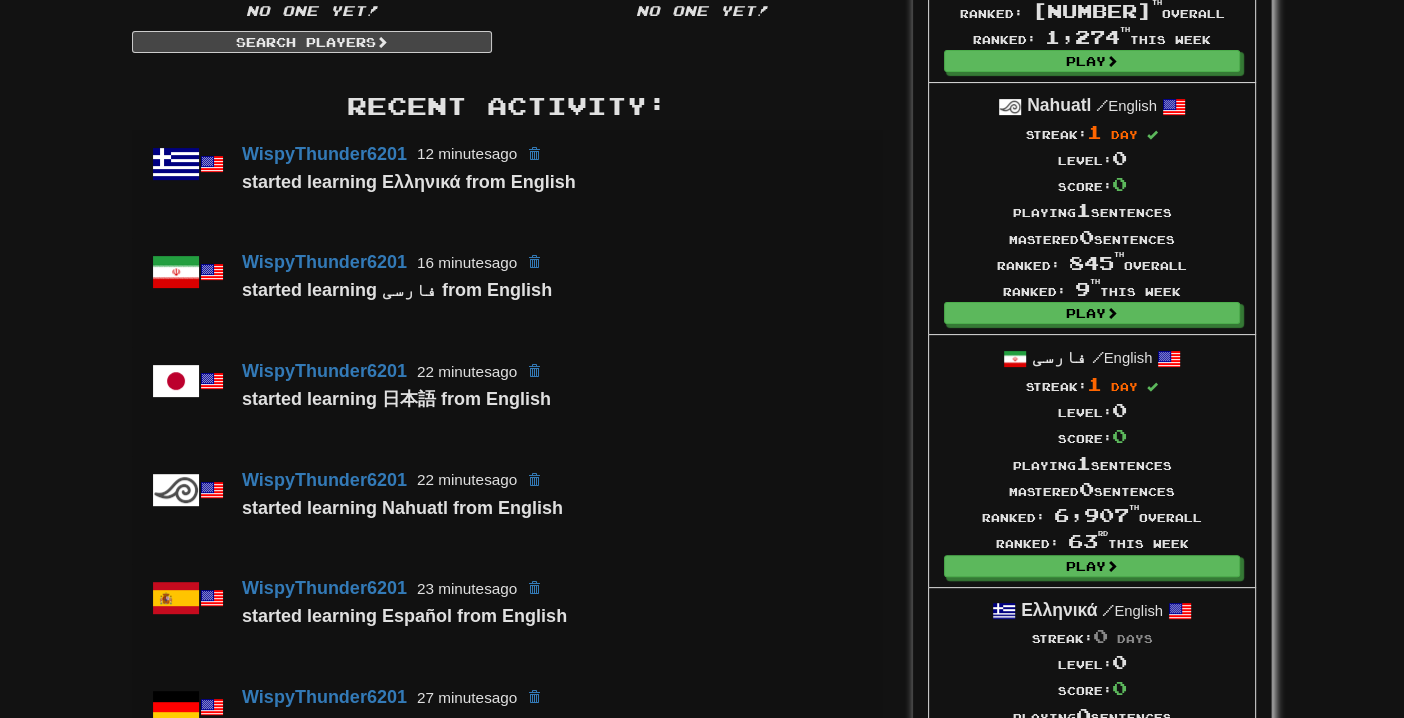 scroll, scrollTop: 0, scrollLeft: 0, axis: both 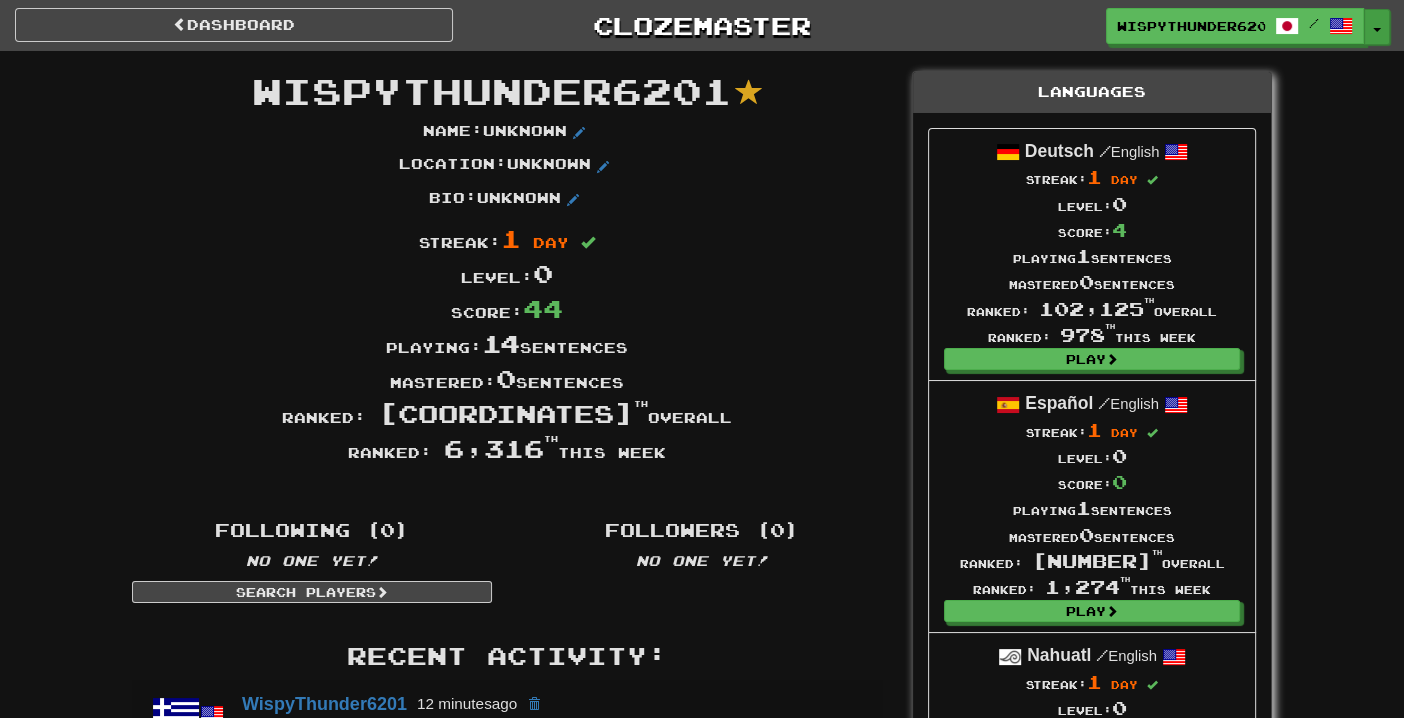click at bounding box center [1377, 30] 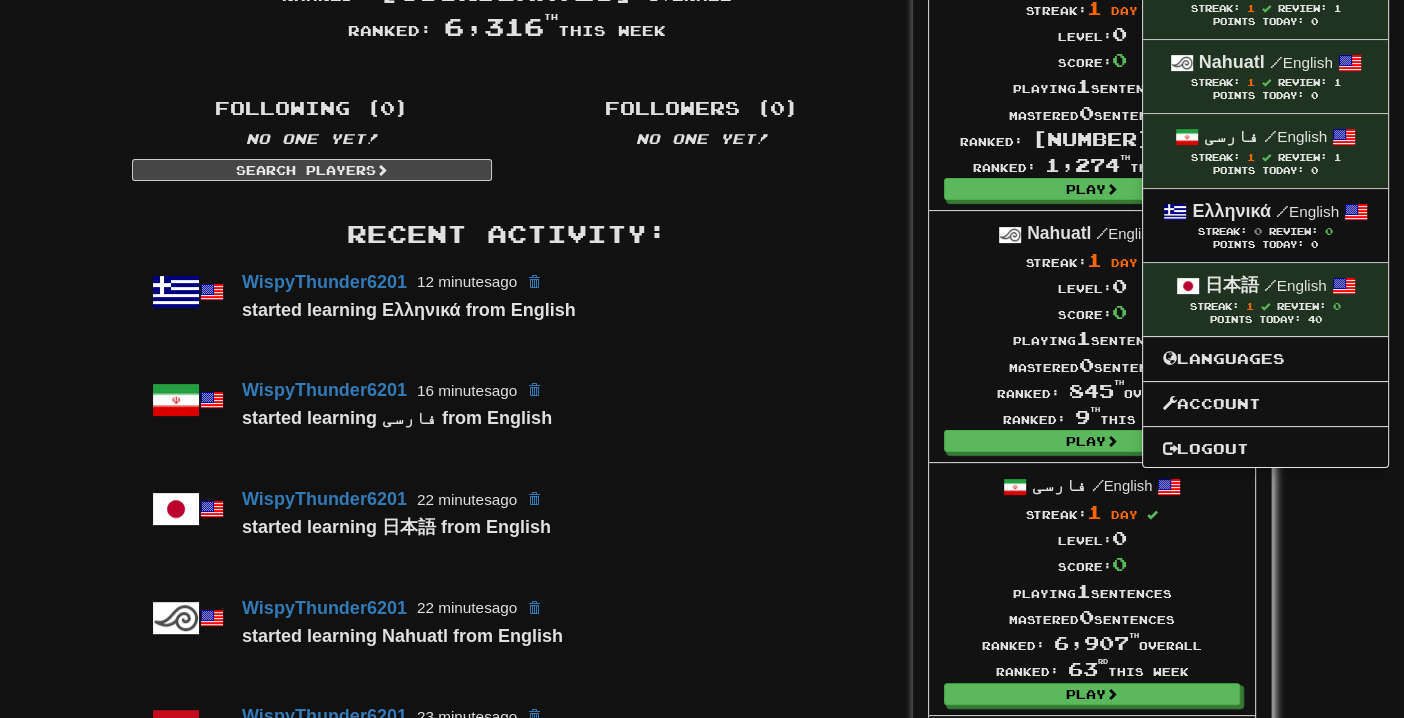 scroll, scrollTop: 426, scrollLeft: 0, axis: vertical 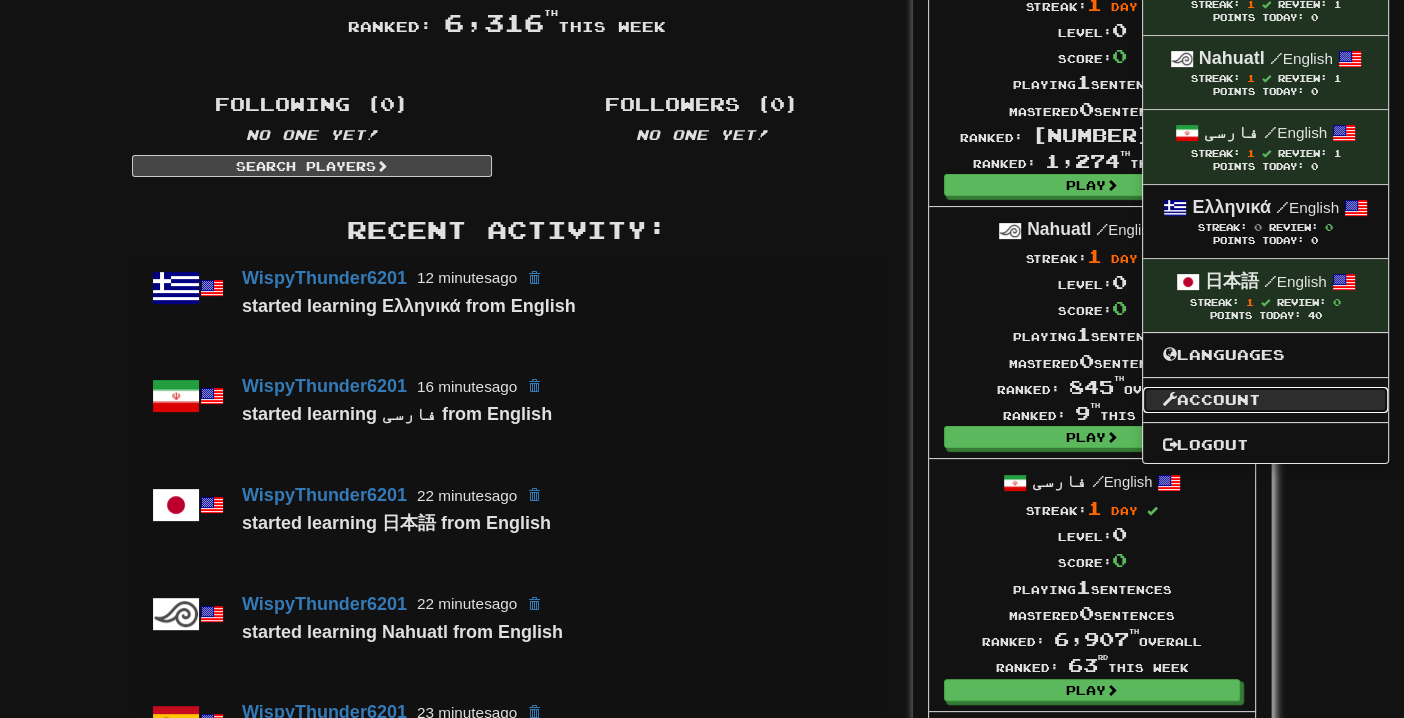 click on "Account" at bounding box center (1265, 400) 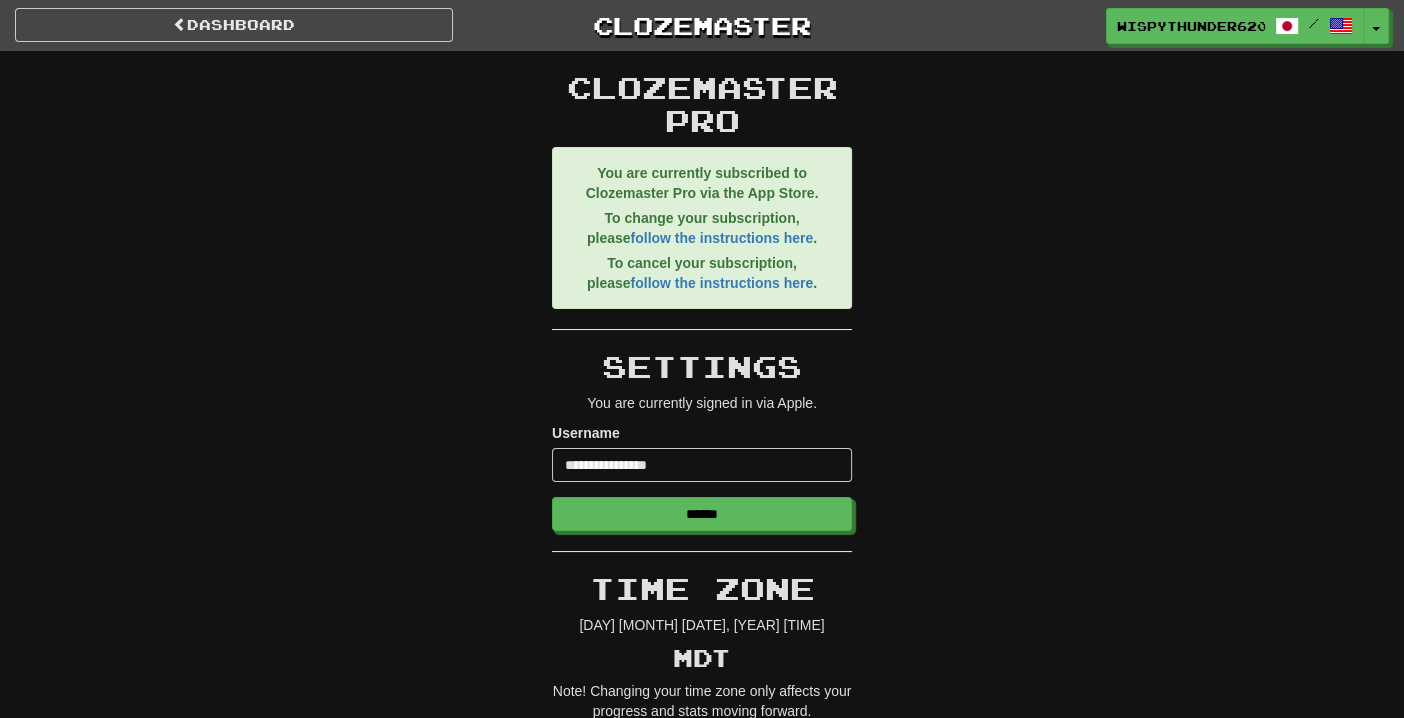 scroll, scrollTop: 0, scrollLeft: 0, axis: both 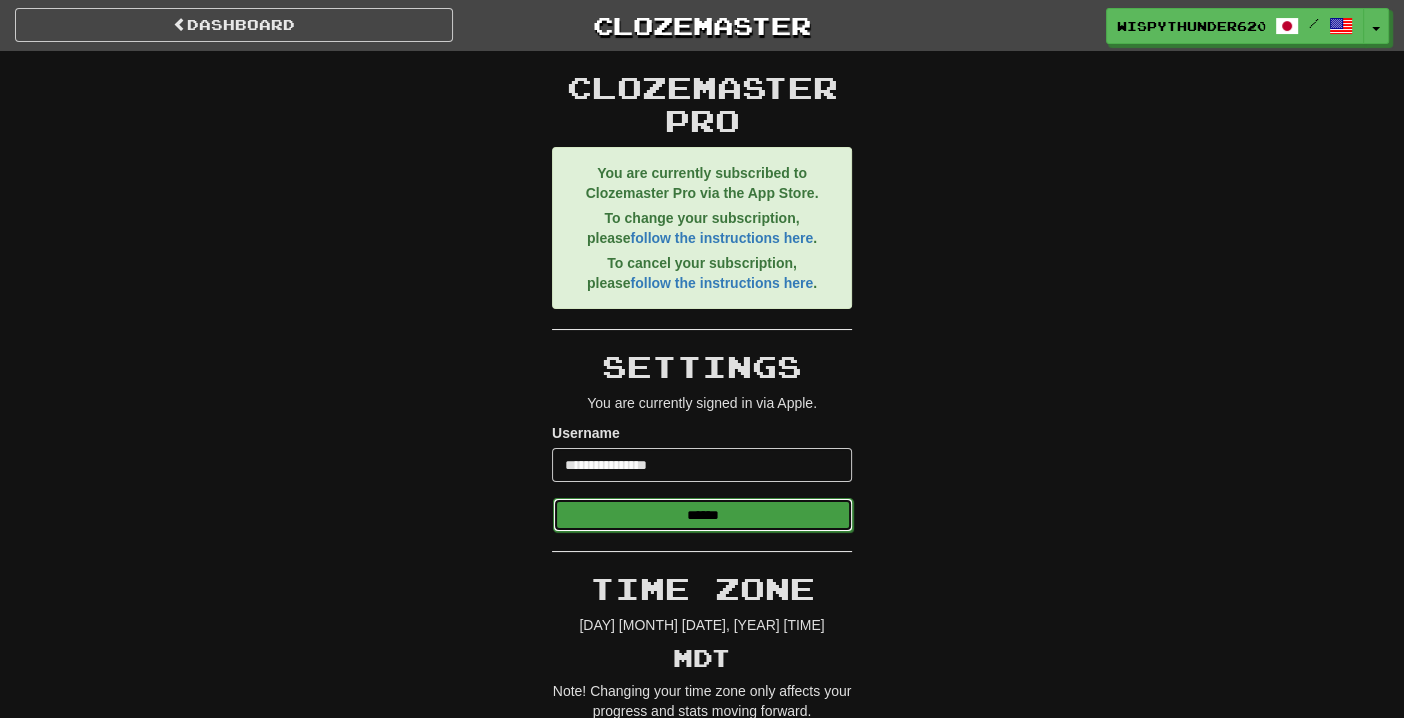 click on "******" at bounding box center (703, 515) 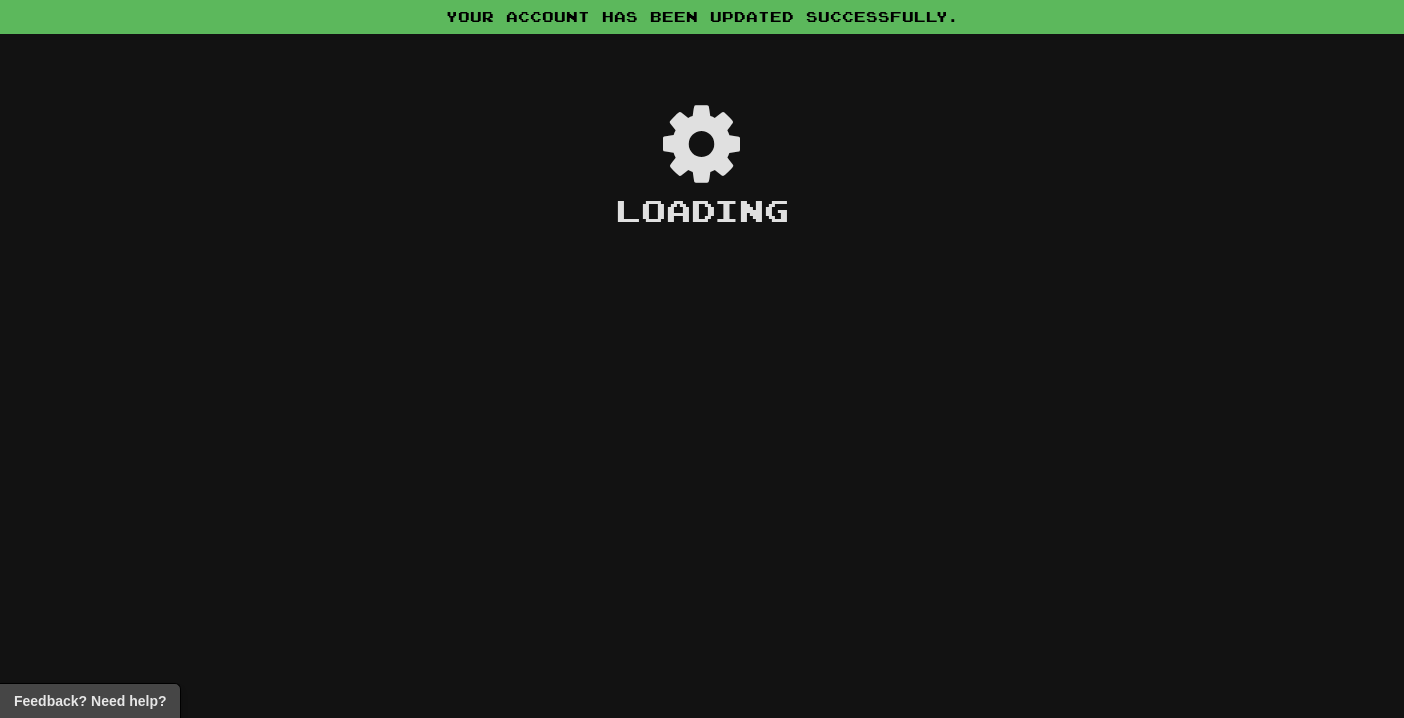 scroll, scrollTop: 0, scrollLeft: 0, axis: both 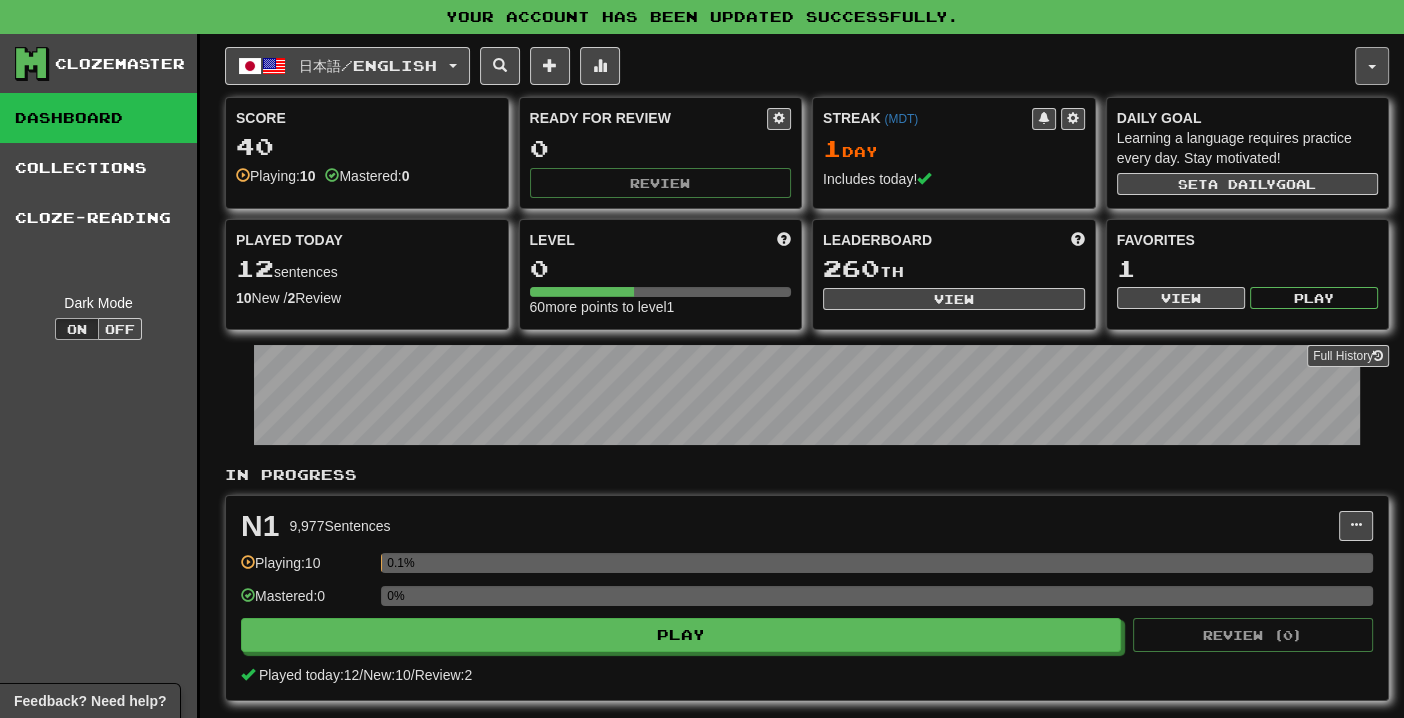 click at bounding box center [1372, 67] 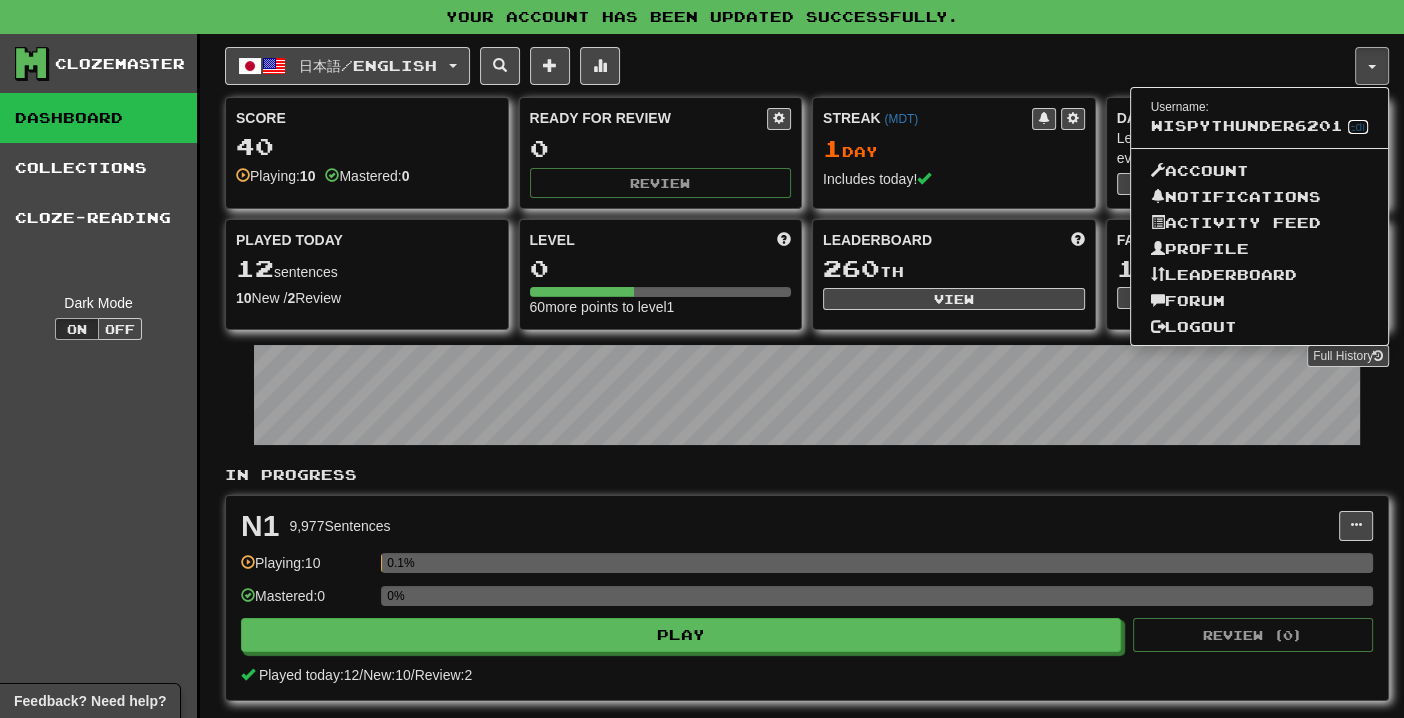 click on "Edit" at bounding box center (1358, 127) 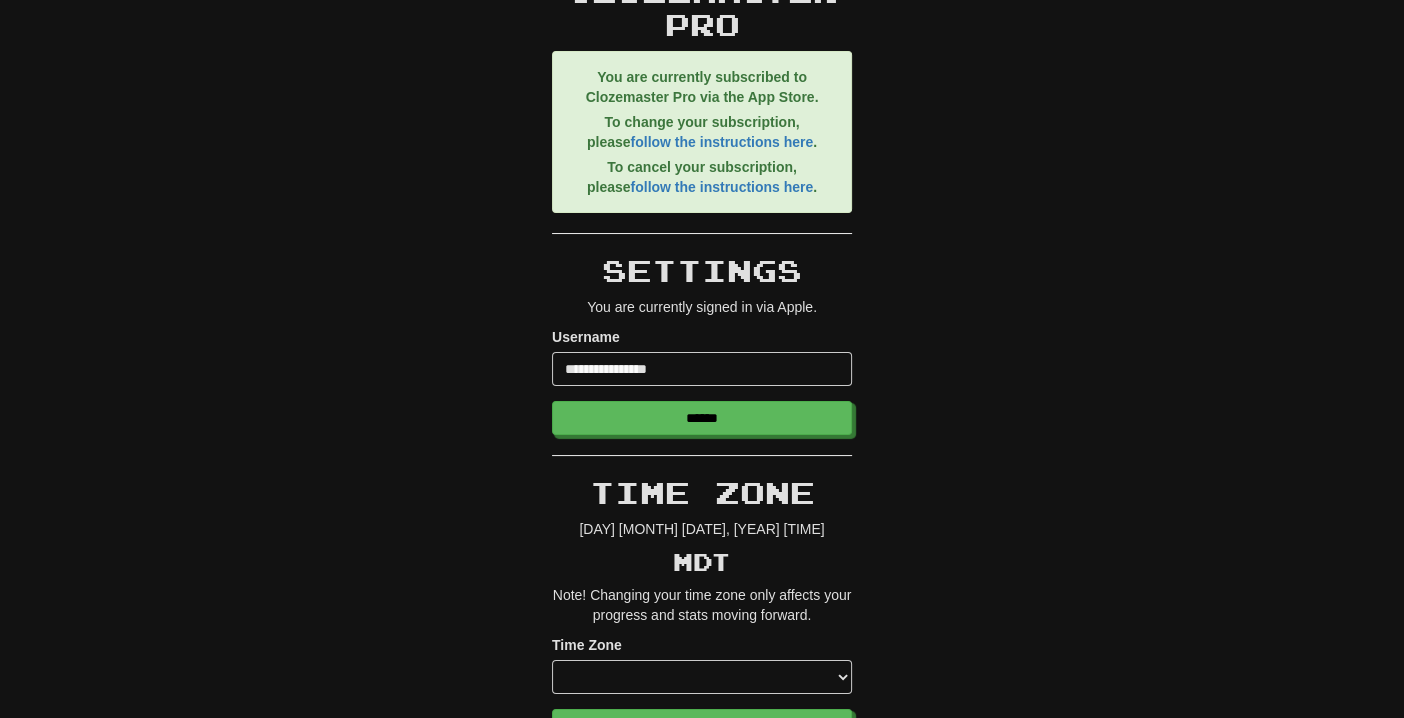 scroll, scrollTop: 0, scrollLeft: 0, axis: both 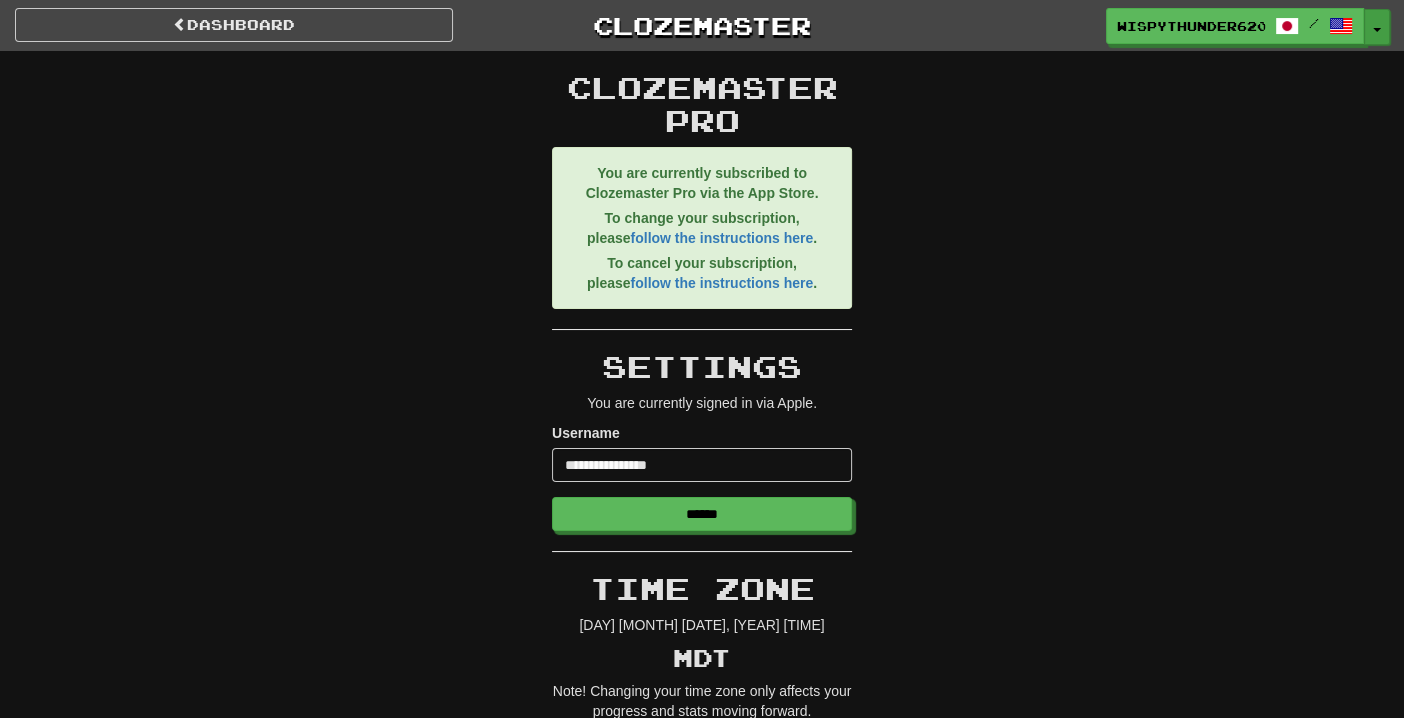 click at bounding box center (1377, 30) 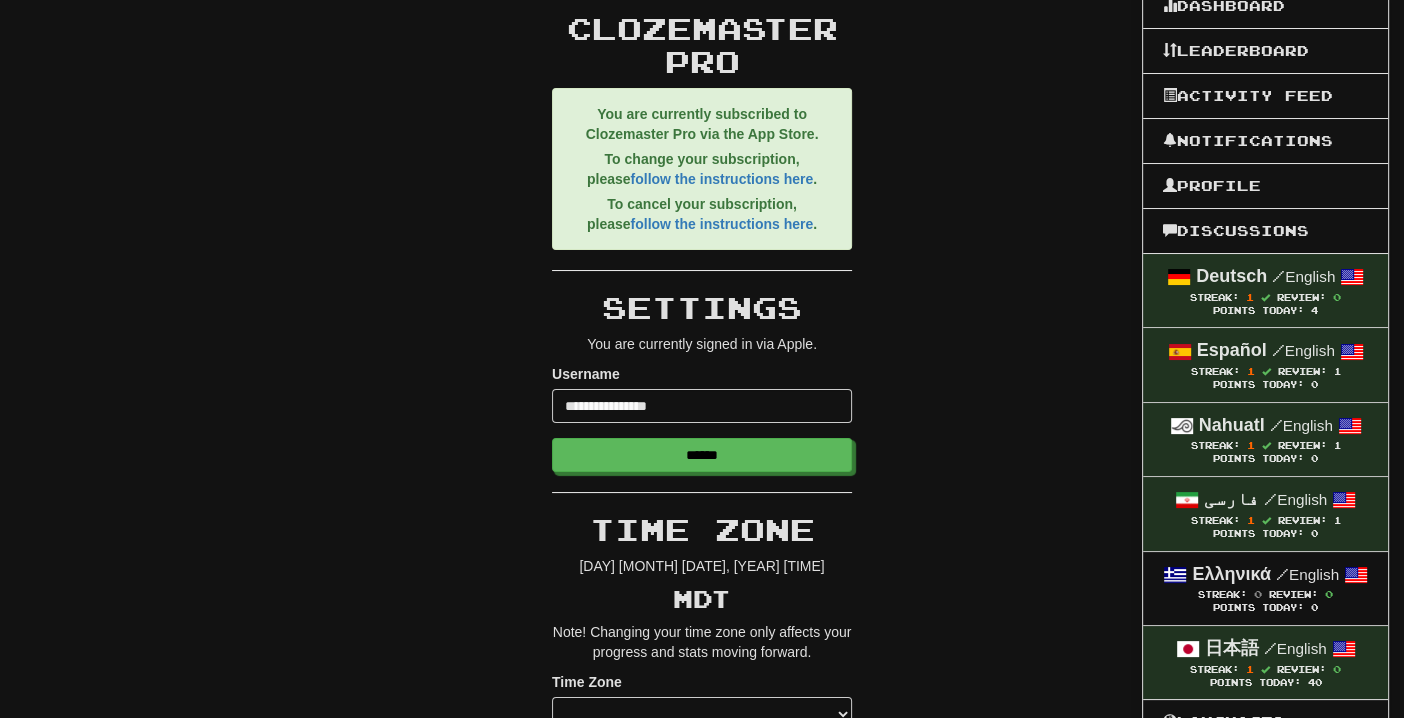 scroll, scrollTop: 0, scrollLeft: 0, axis: both 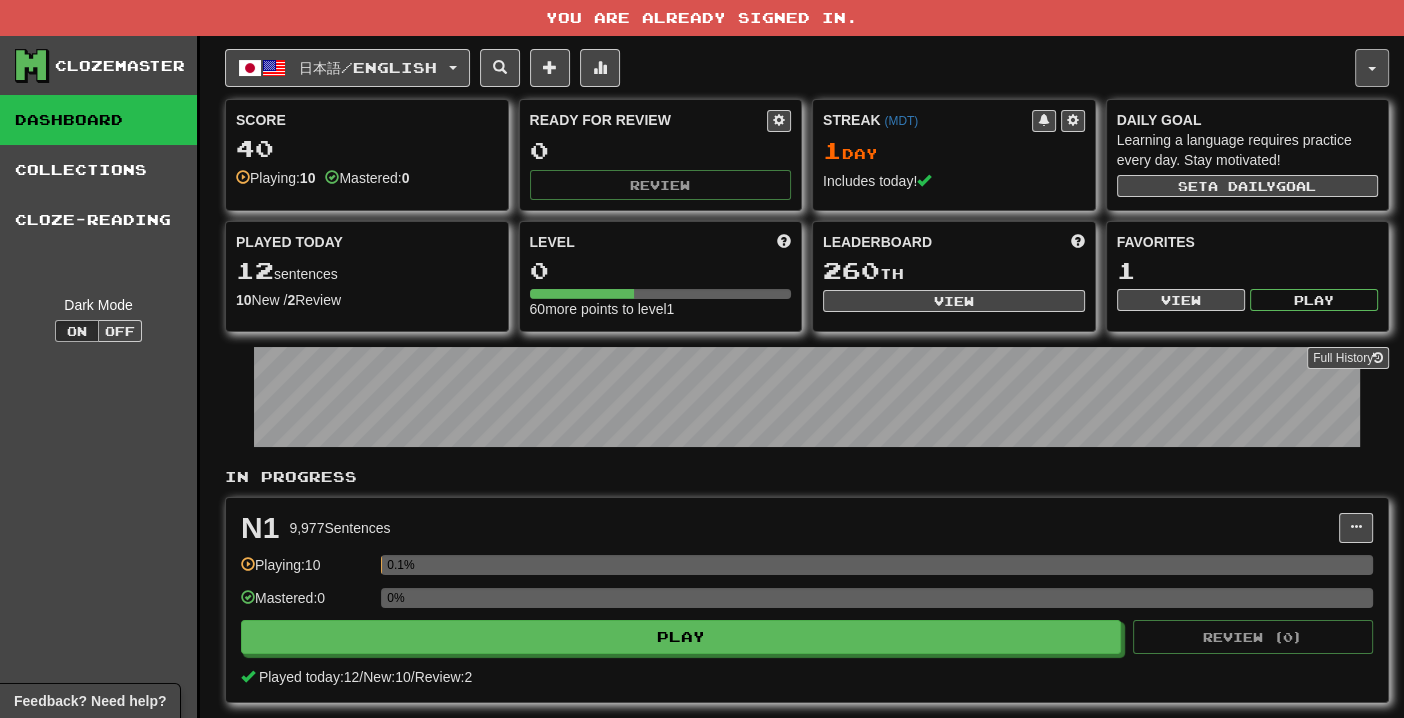 click at bounding box center [1372, 69] 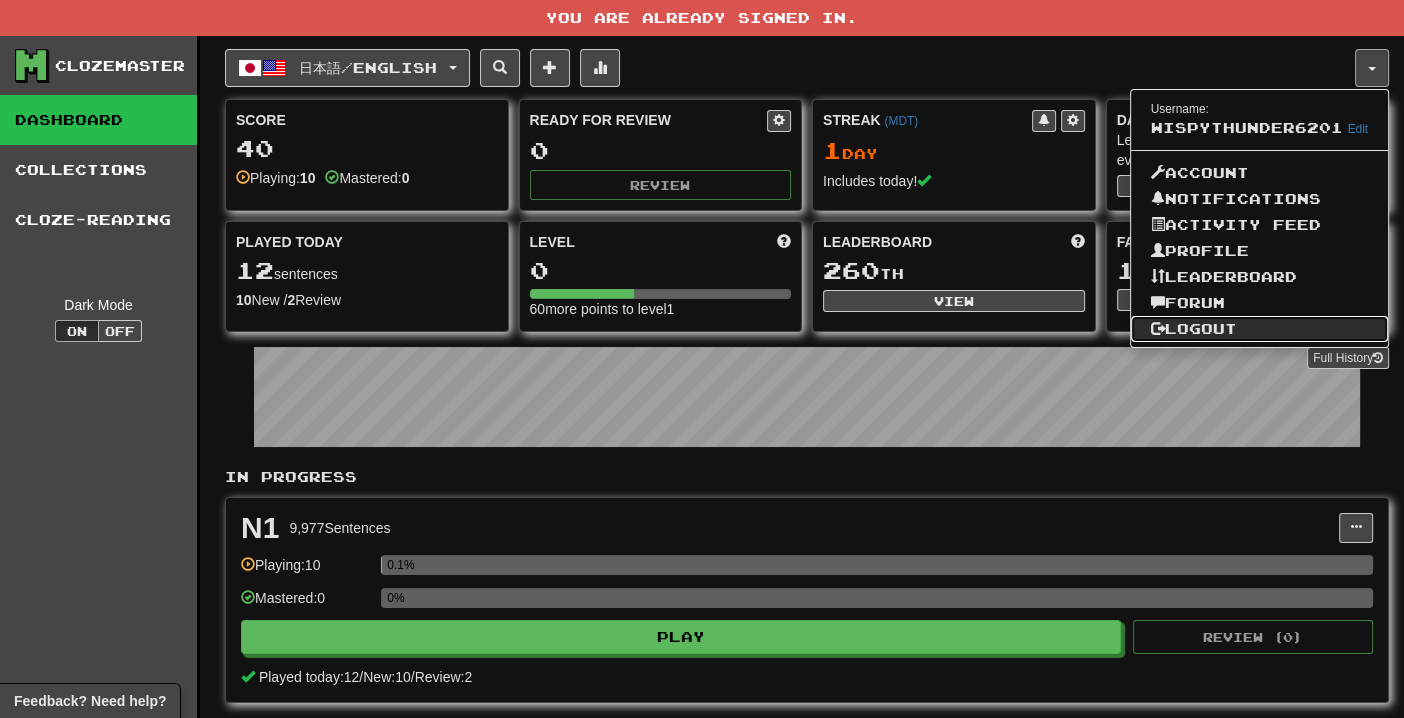 click on "Logout" at bounding box center [1260, 329] 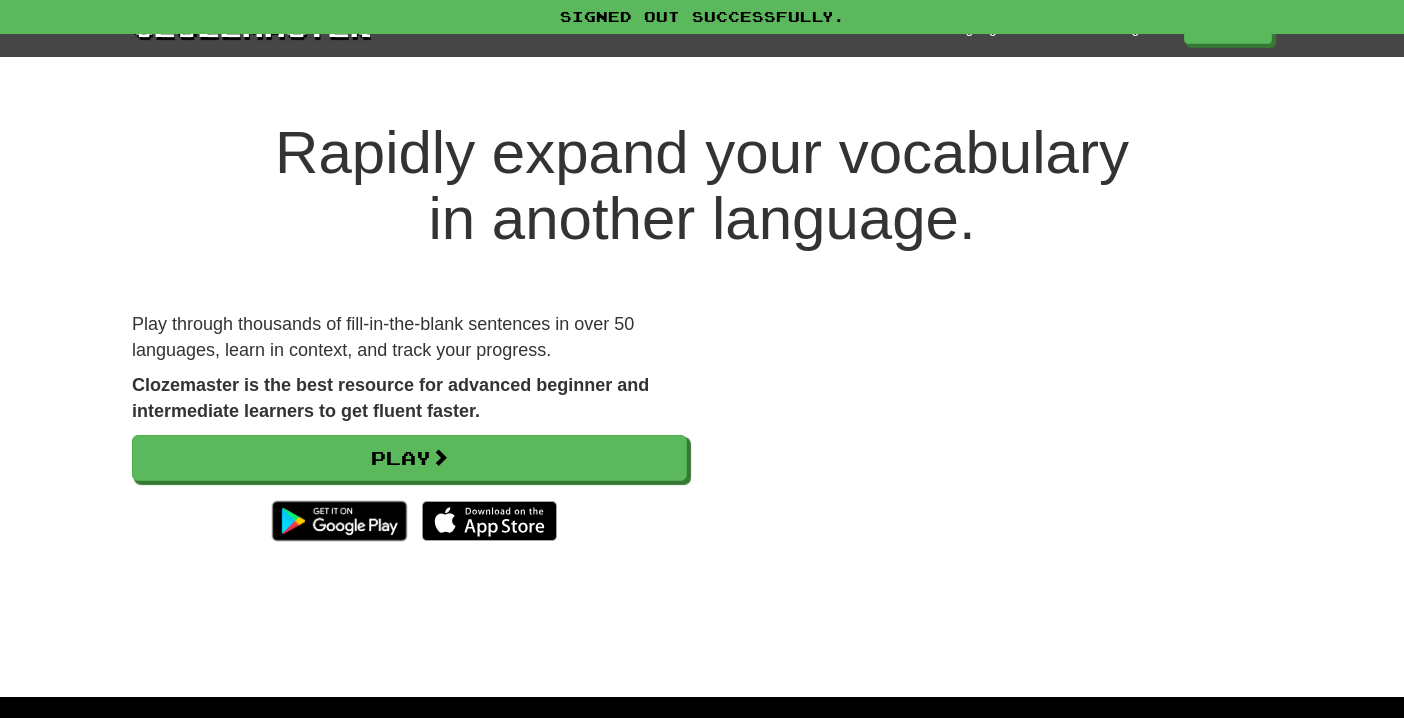 scroll, scrollTop: 0, scrollLeft: 0, axis: both 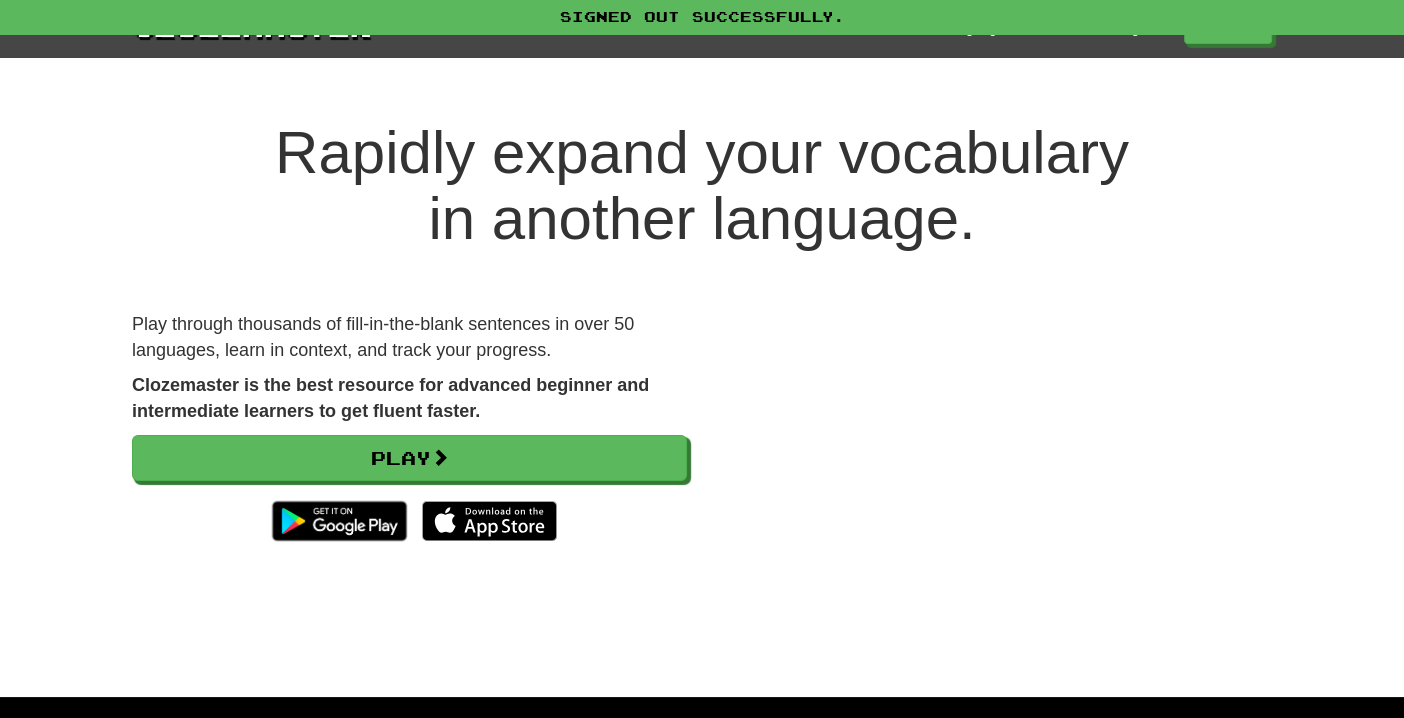 click on "Rapidly expand your vocabulary  in another language." at bounding box center (702, 186) 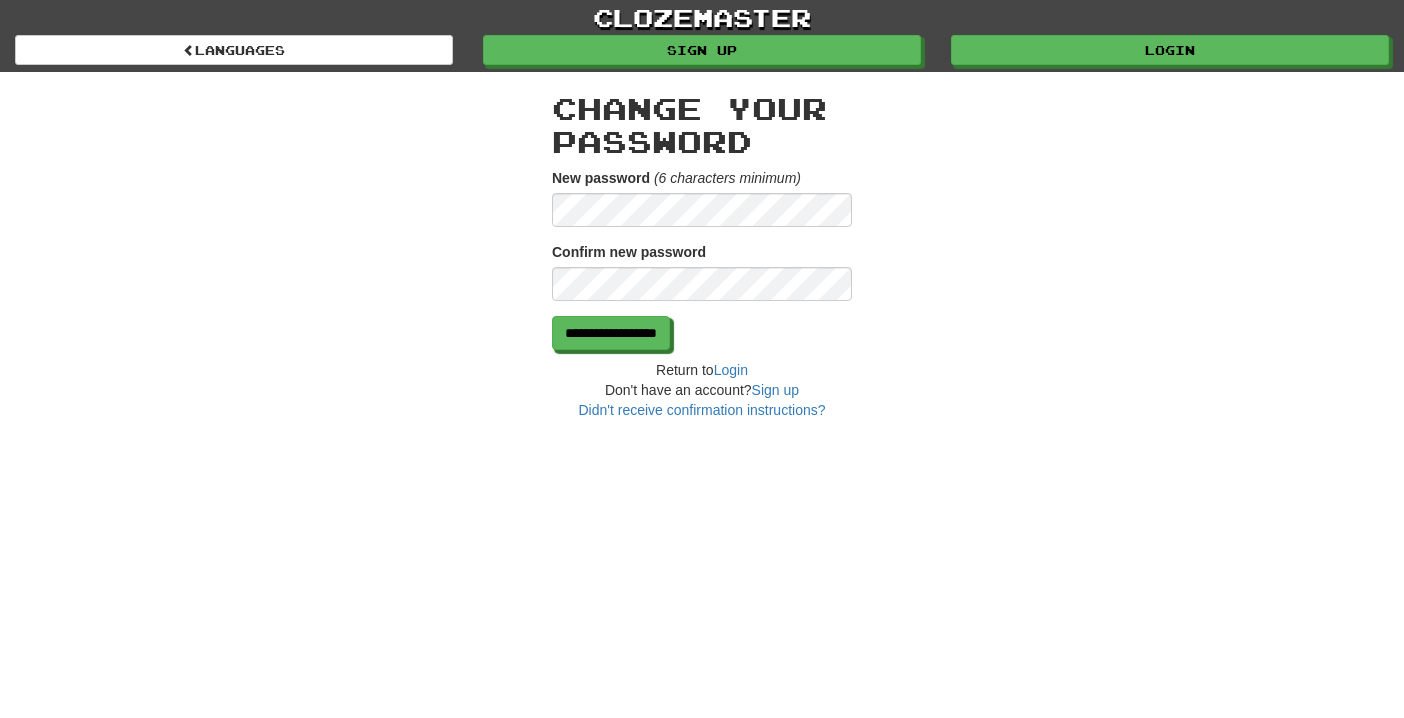 scroll, scrollTop: 0, scrollLeft: 0, axis: both 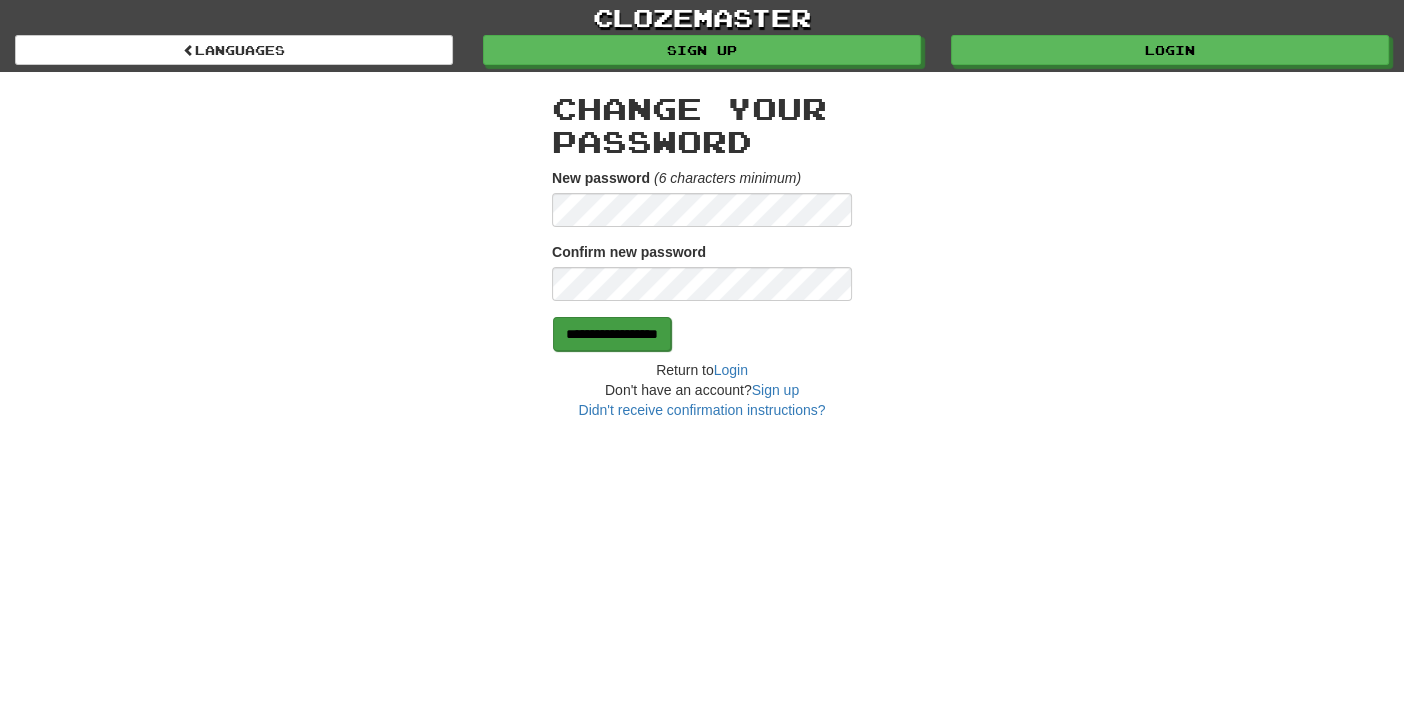 click on "**********" at bounding box center (612, 334) 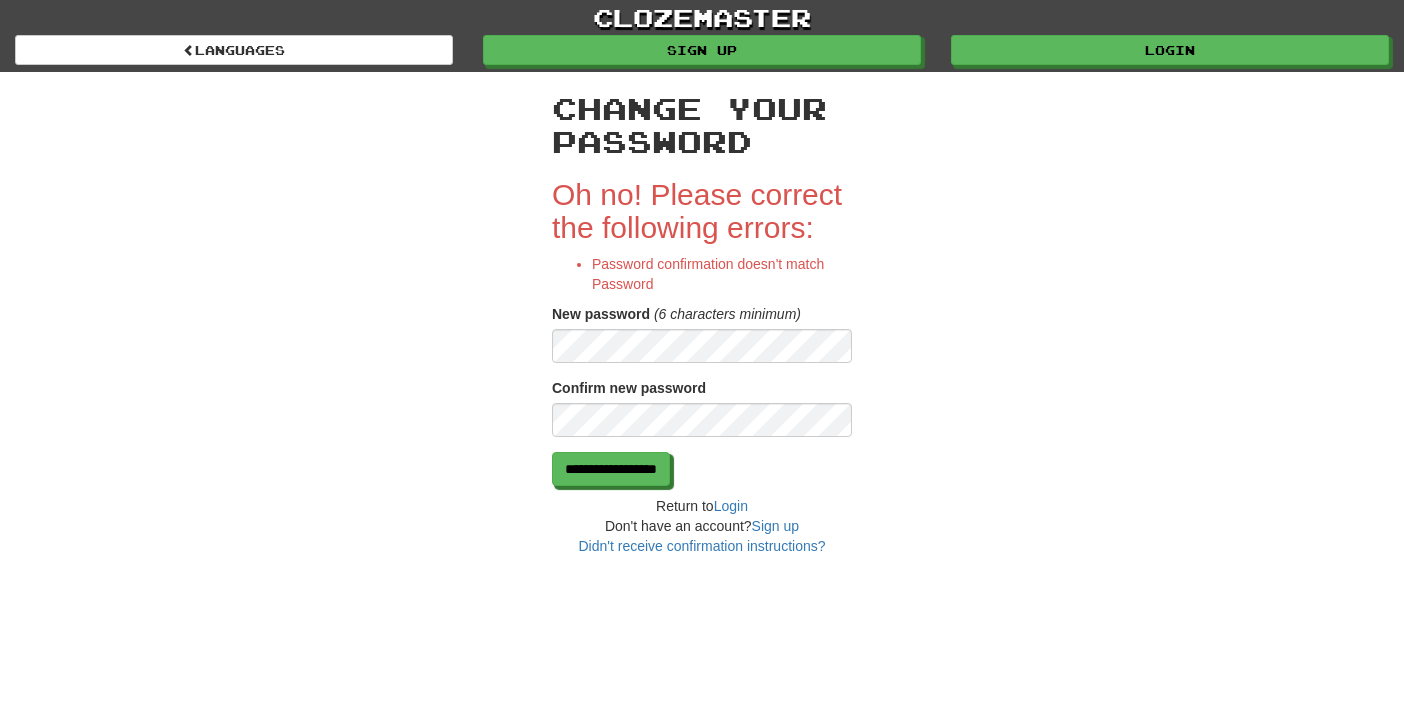 scroll, scrollTop: 0, scrollLeft: 0, axis: both 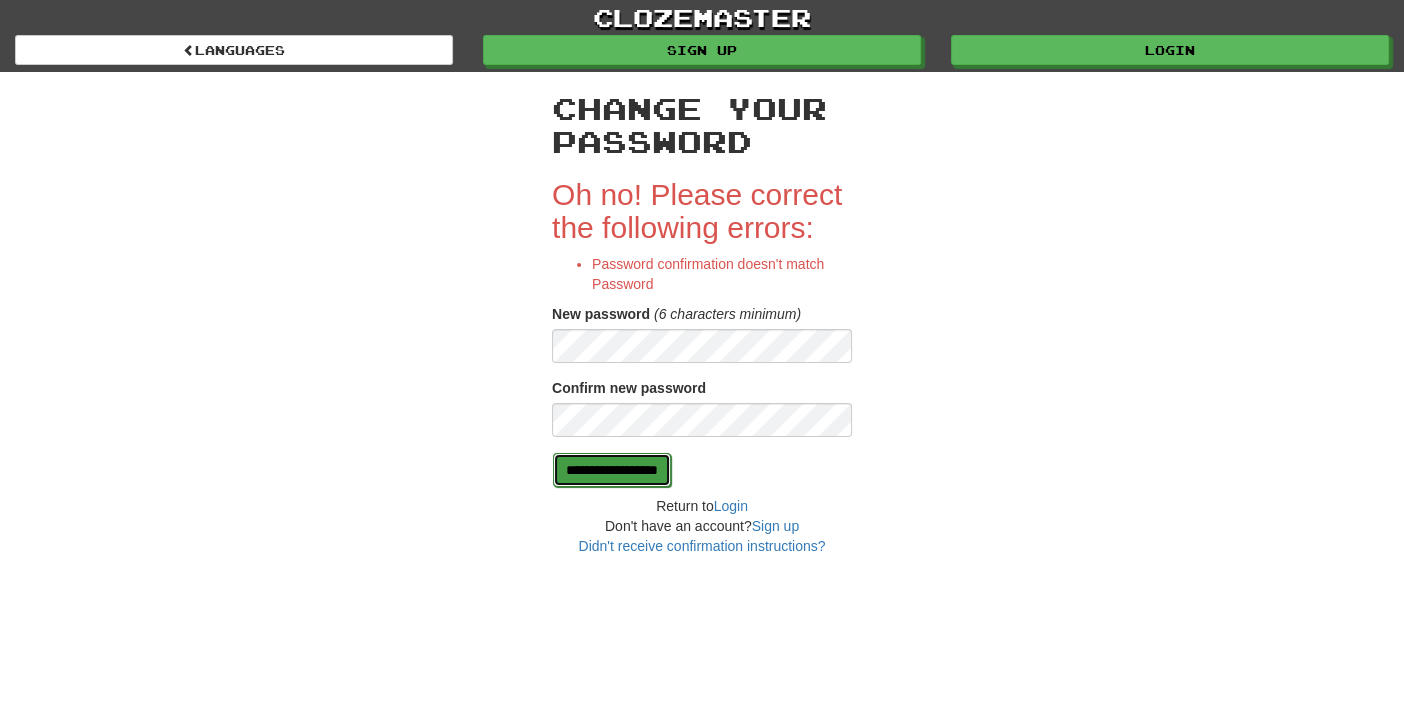 click on "**********" at bounding box center [612, 470] 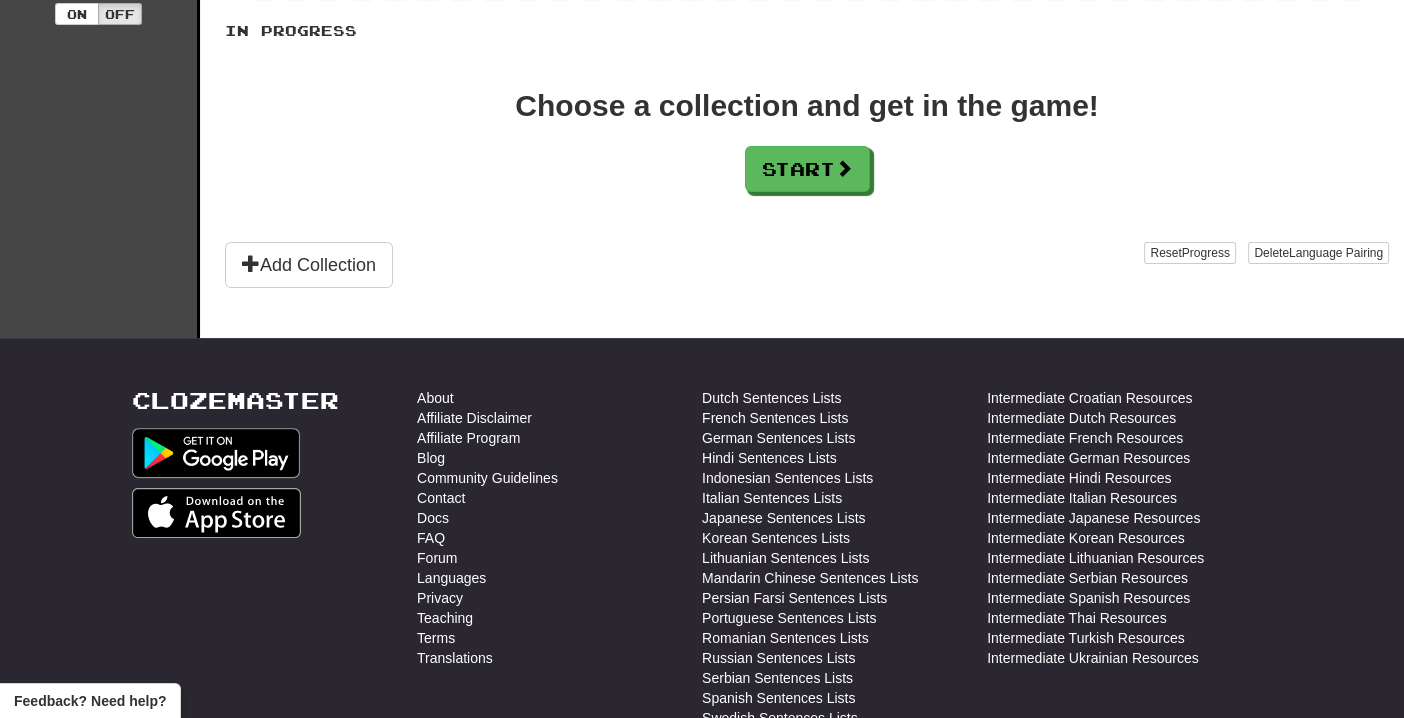 scroll, scrollTop: 445, scrollLeft: 0, axis: vertical 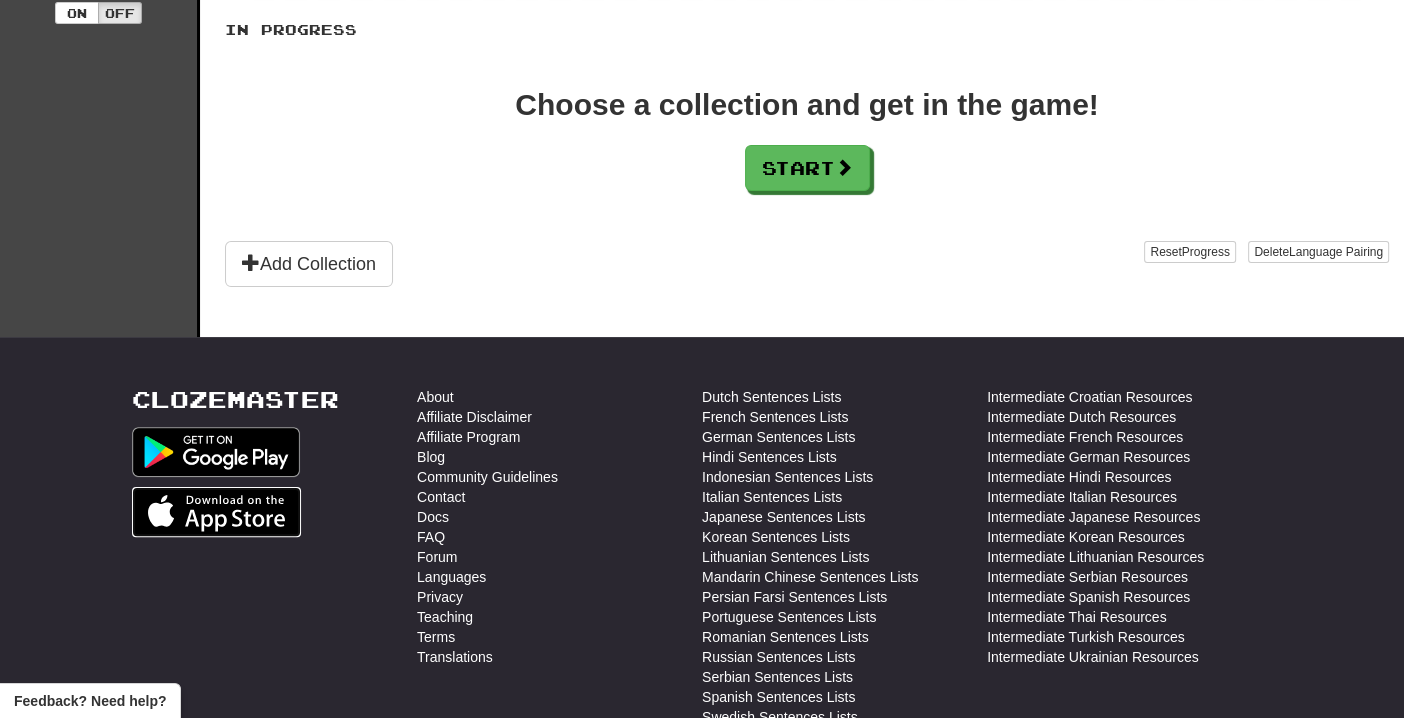 click at bounding box center (216, 512) 